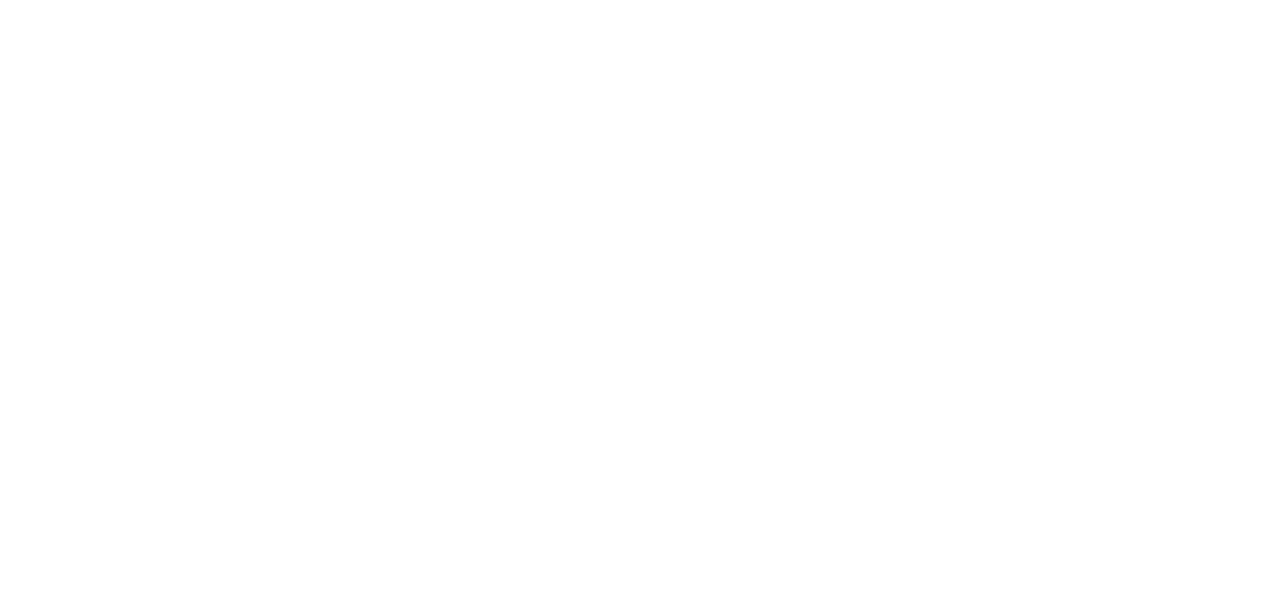 scroll, scrollTop: 0, scrollLeft: 0, axis: both 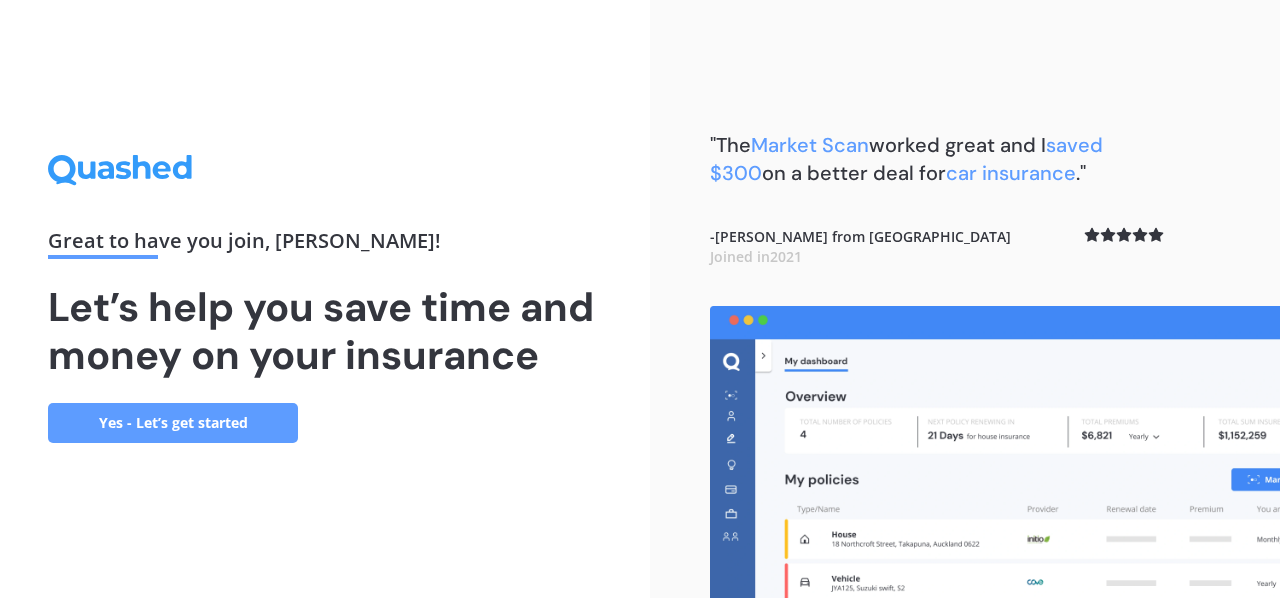 click on "Yes - Let’s get started" at bounding box center (173, 423) 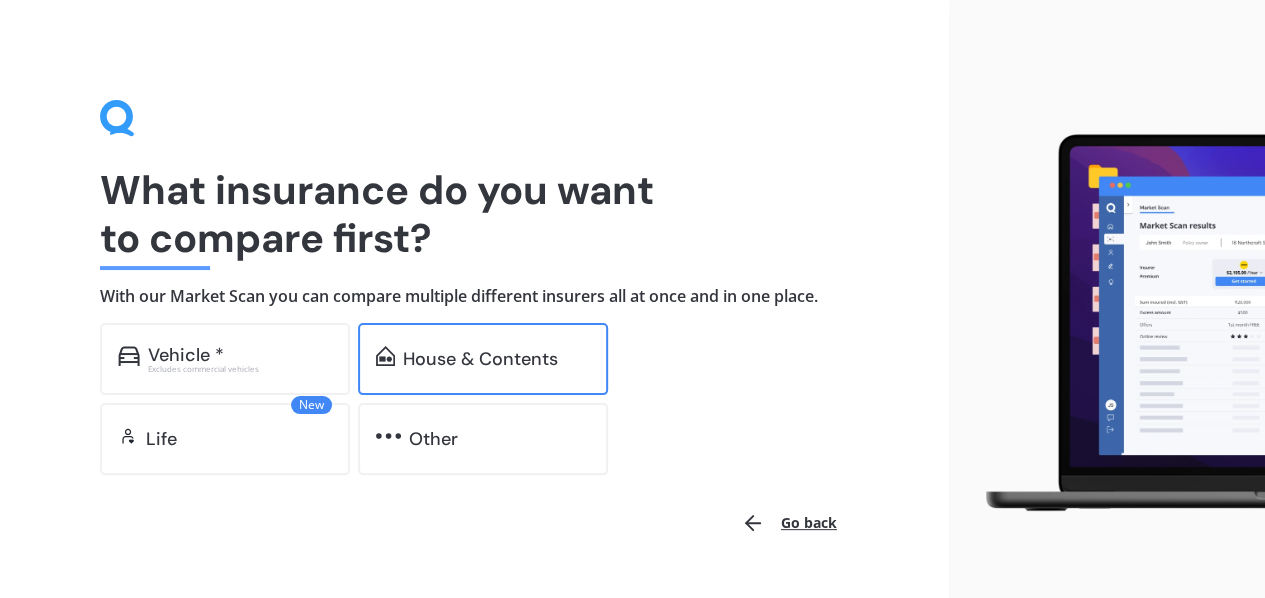 click on "House & Contents" at bounding box center [480, 359] 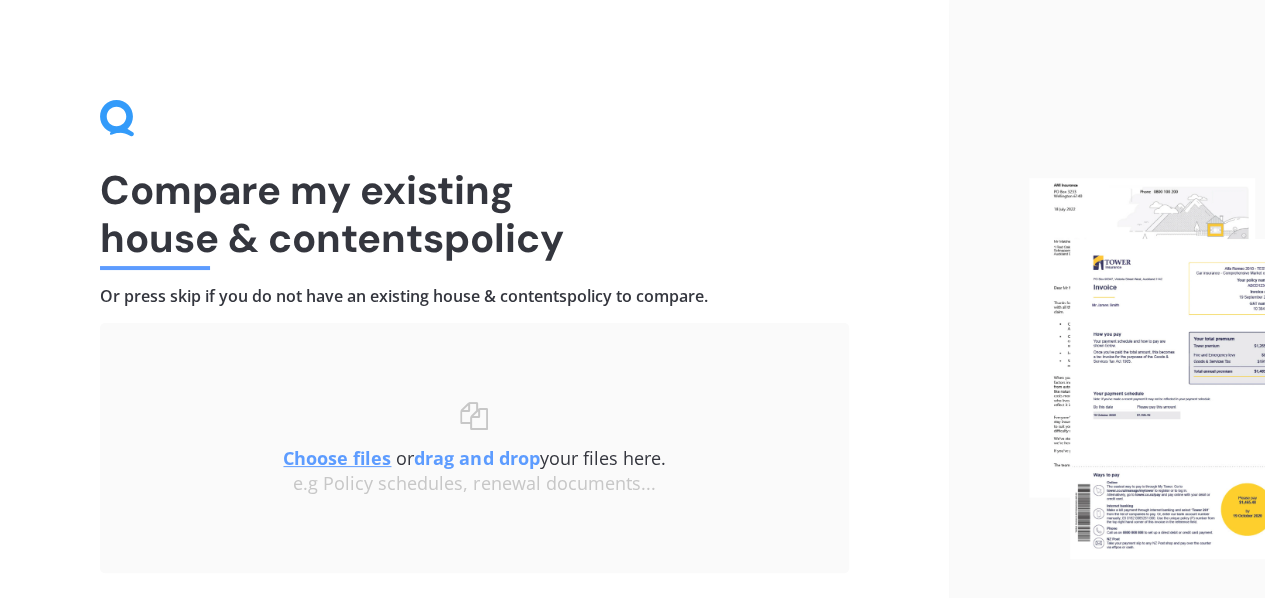click on "Choose files" at bounding box center (337, 458) 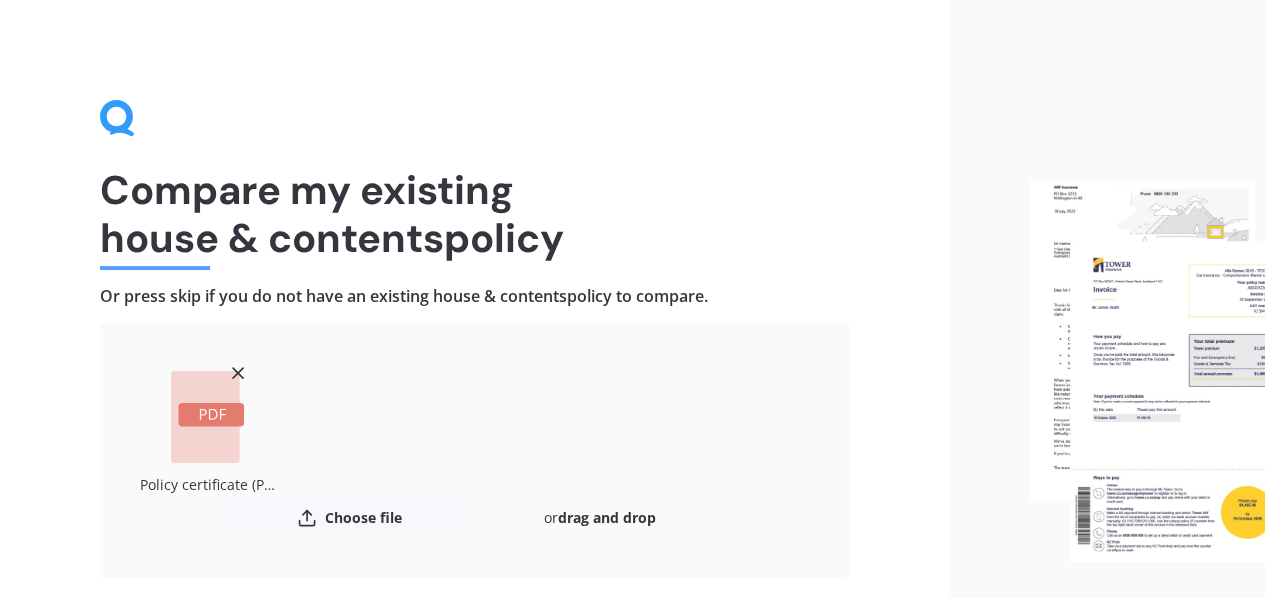 scroll, scrollTop: 143, scrollLeft: 0, axis: vertical 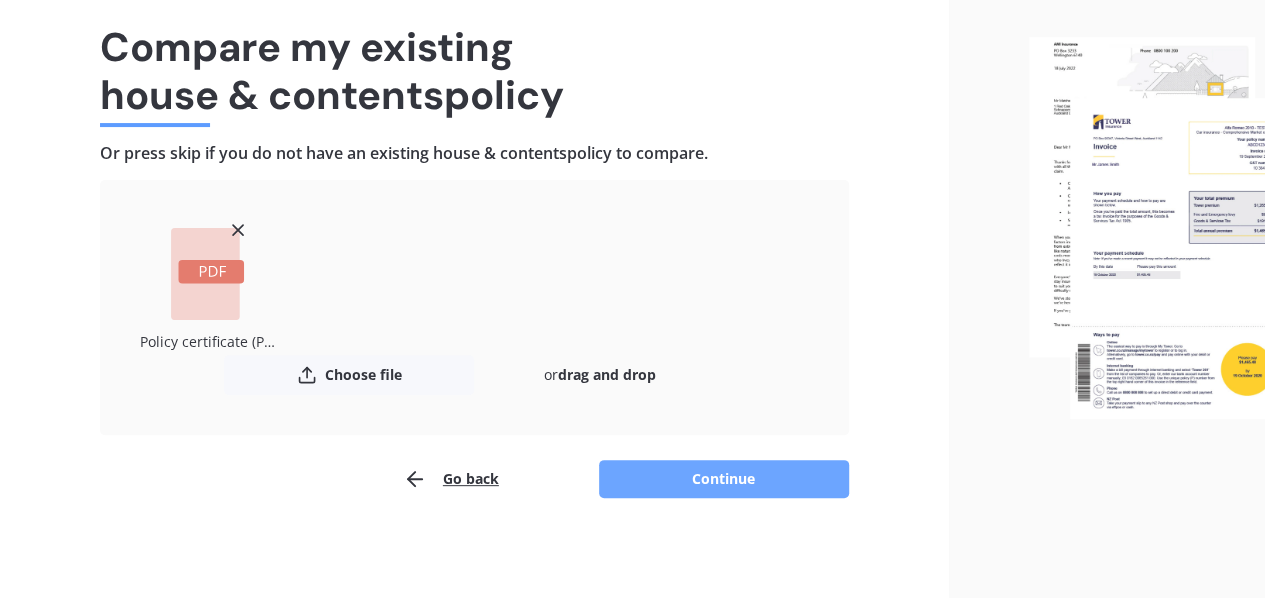 click on "Continue" at bounding box center (724, 479) 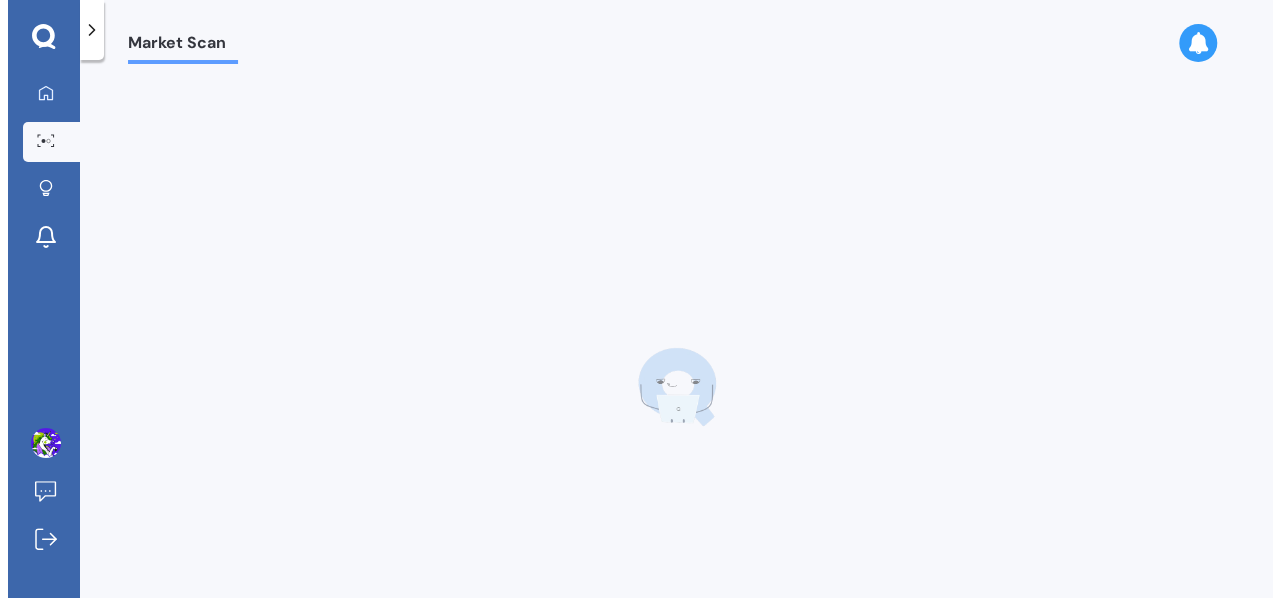 scroll, scrollTop: 0, scrollLeft: 0, axis: both 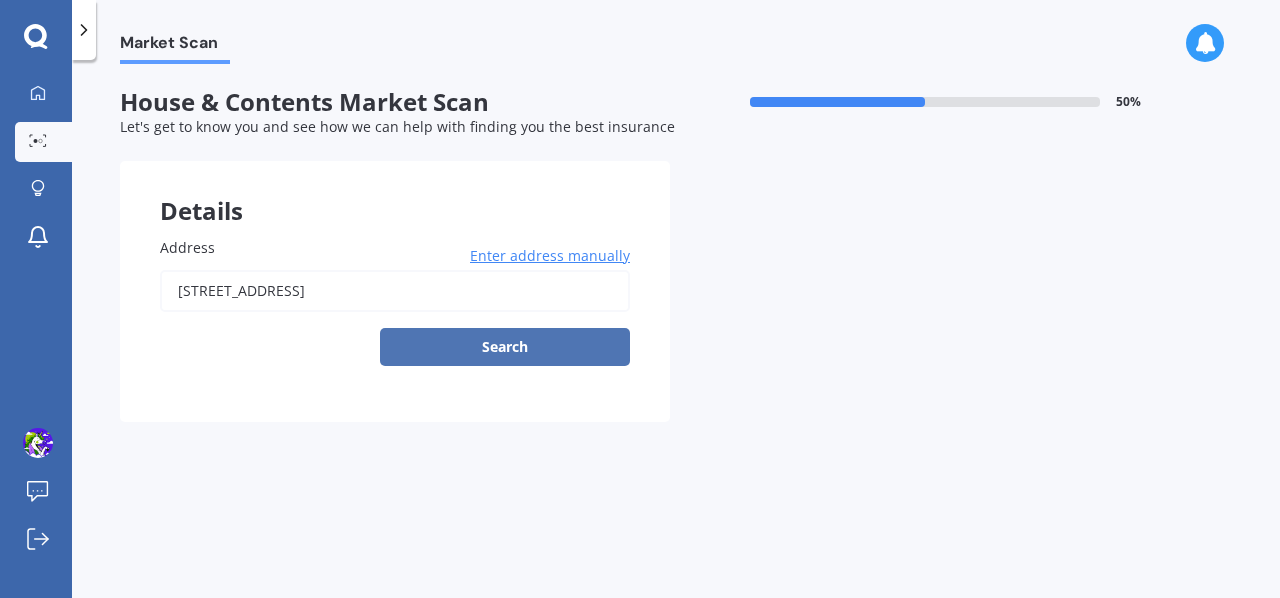 click on "Search" at bounding box center [505, 347] 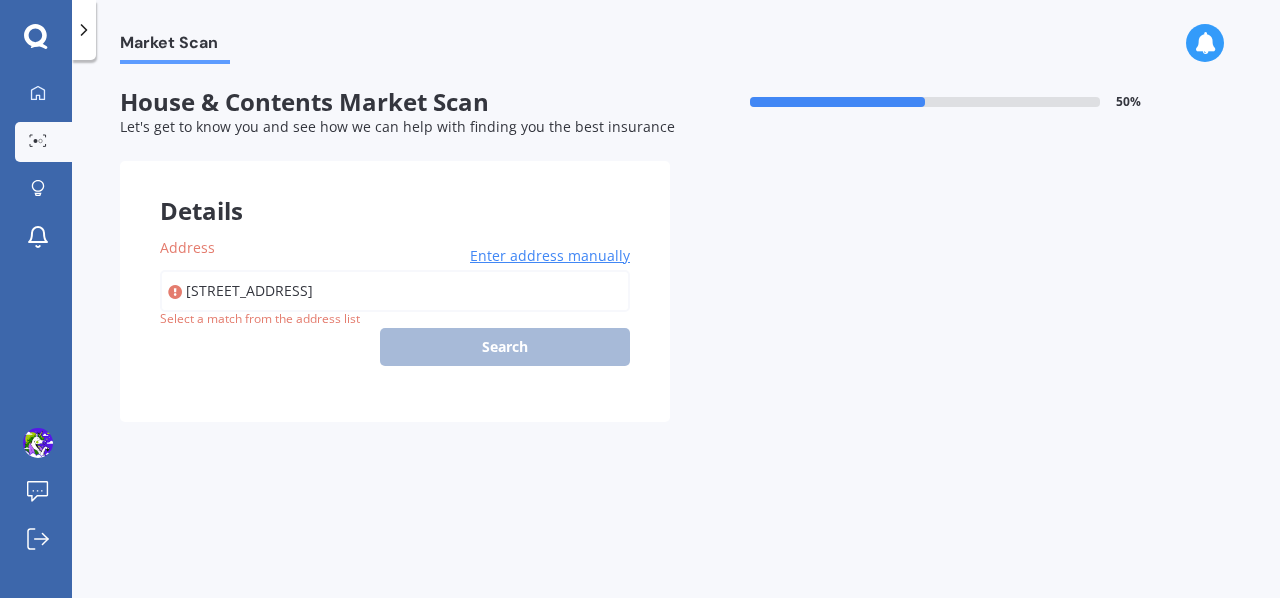 type on "[STREET_ADDRESS]" 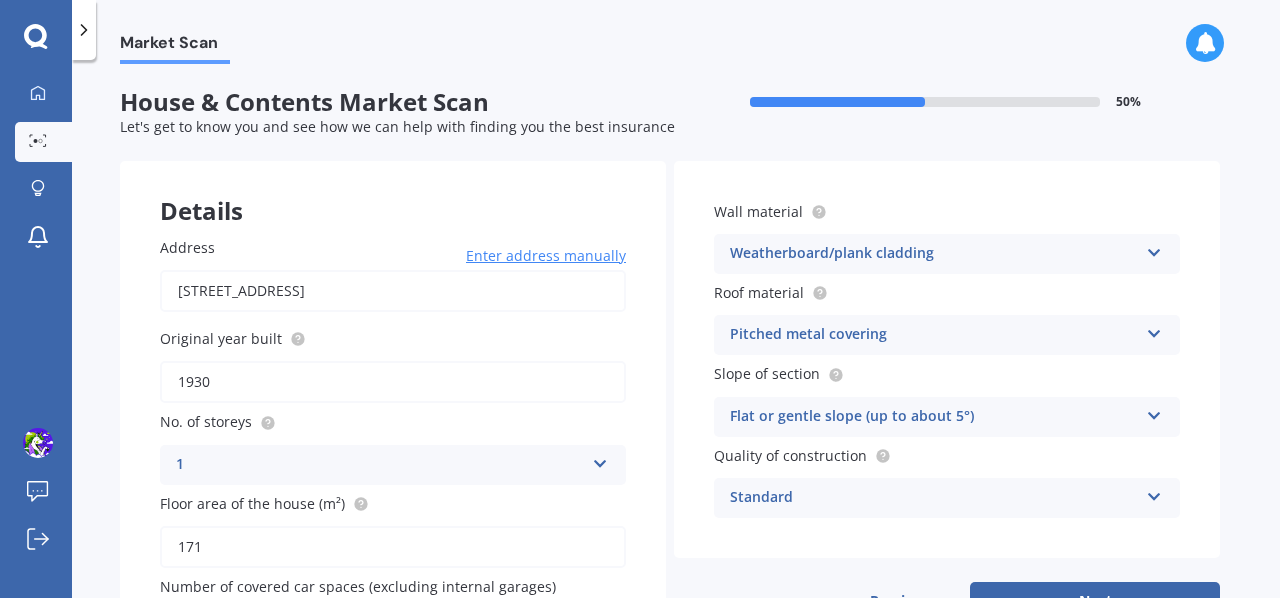 scroll, scrollTop: 144, scrollLeft: 0, axis: vertical 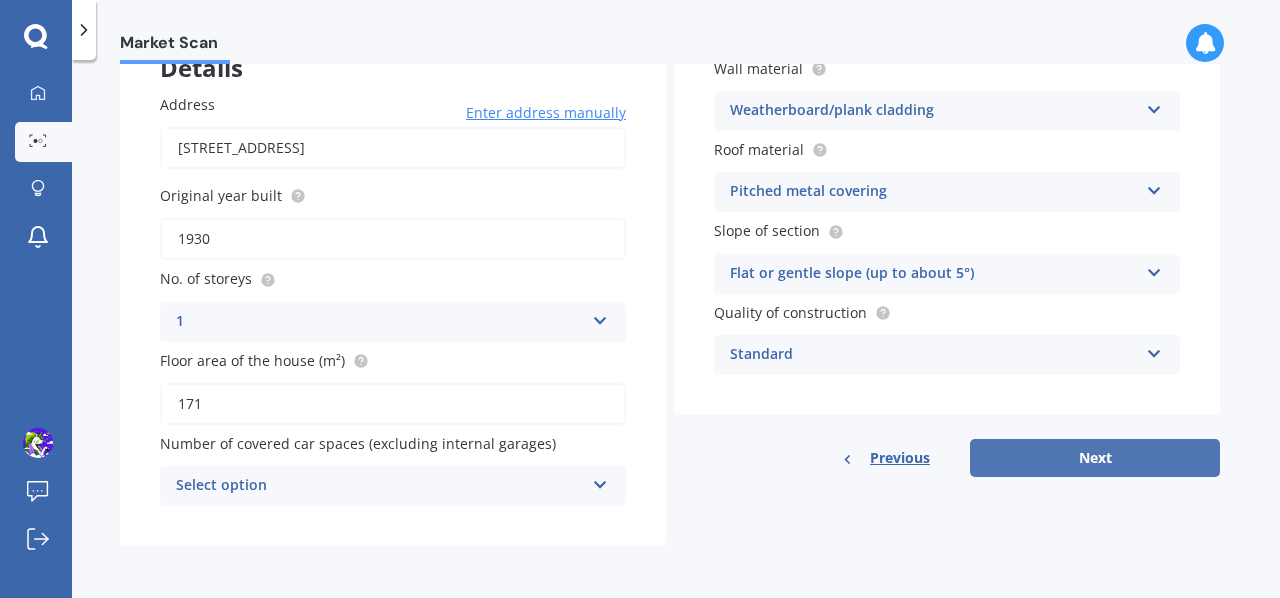 click on "Next" at bounding box center [1095, 458] 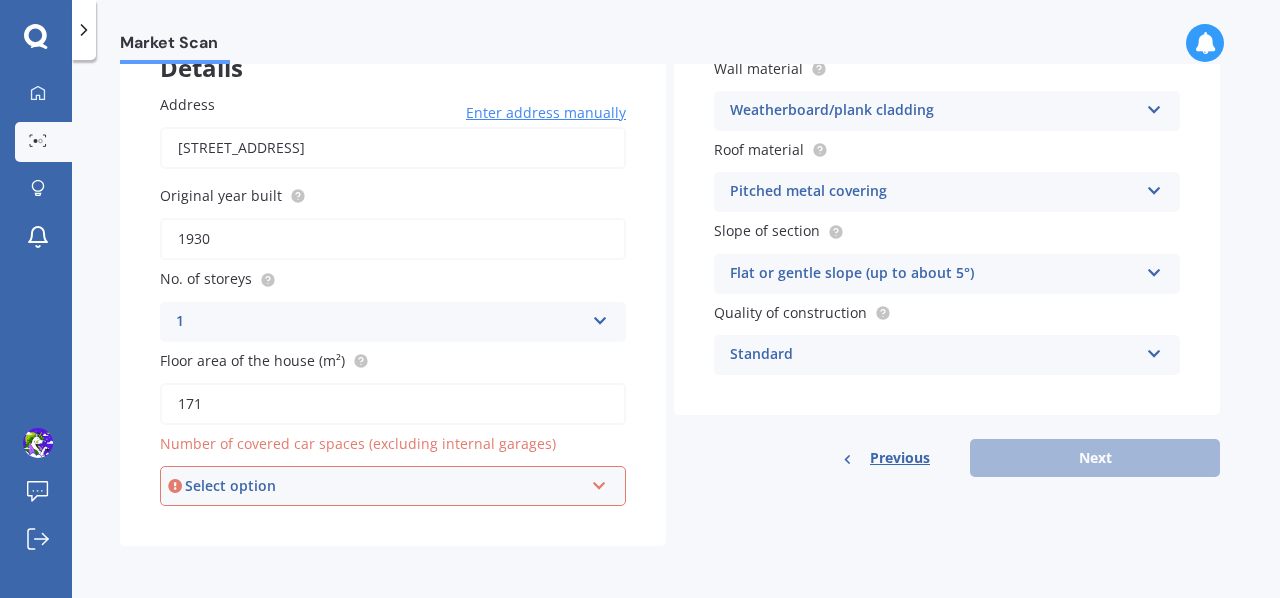 click on "Select option 0 1 2 3 4 5+" at bounding box center [393, 486] 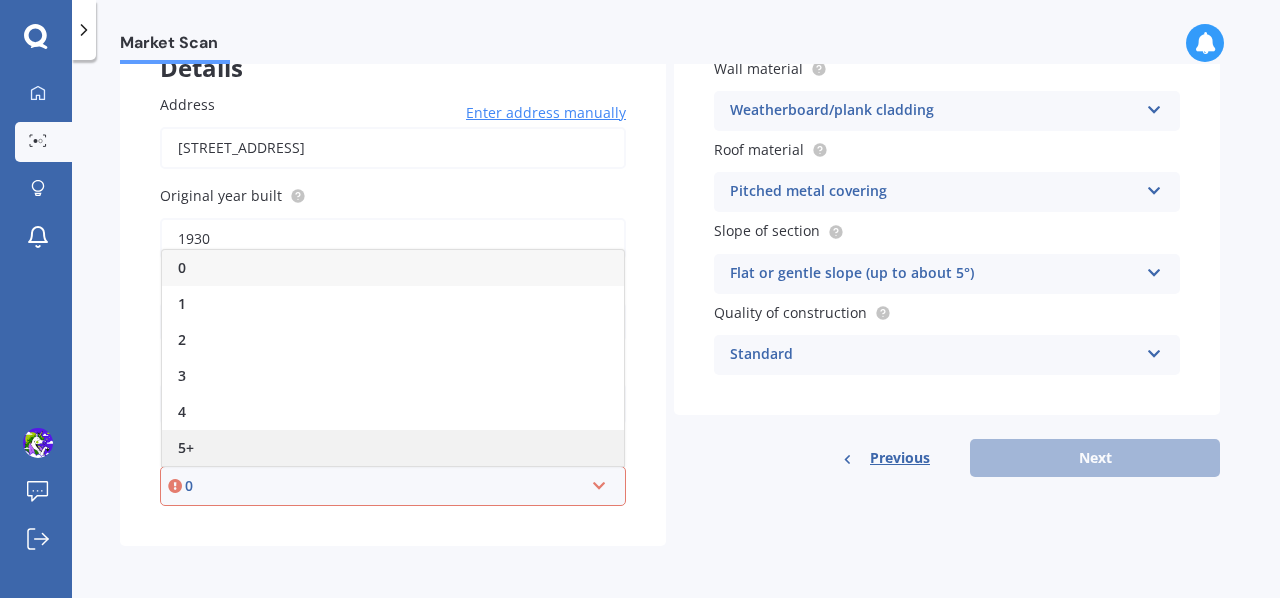 click on "5+" at bounding box center (186, 447) 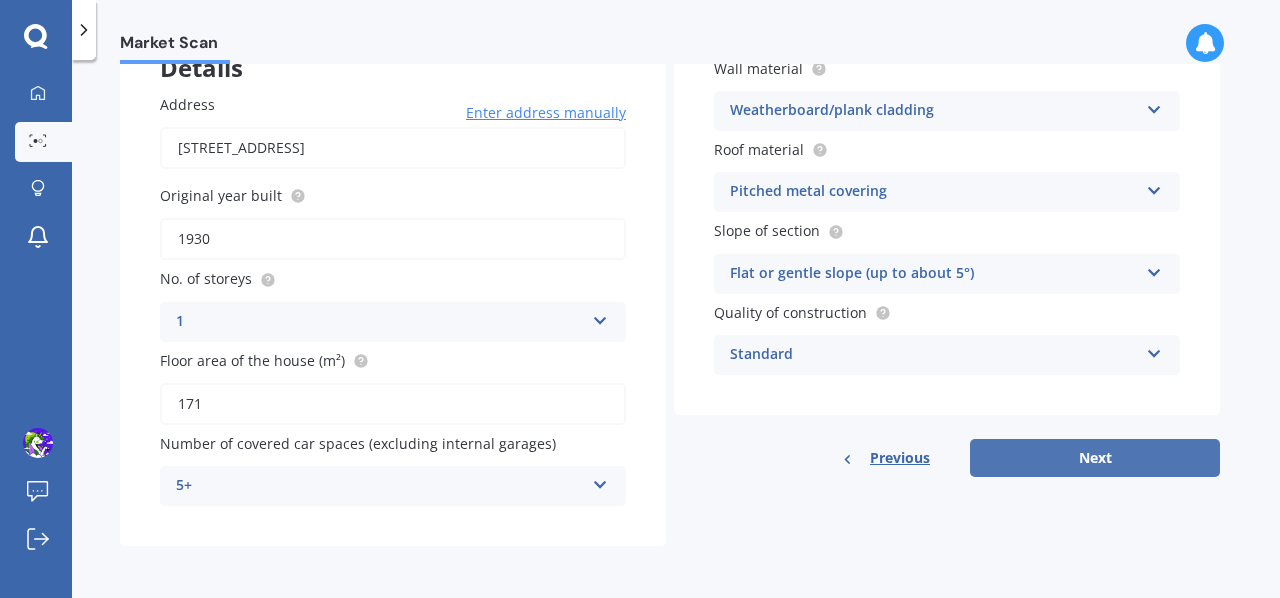 click on "Next" at bounding box center [1095, 458] 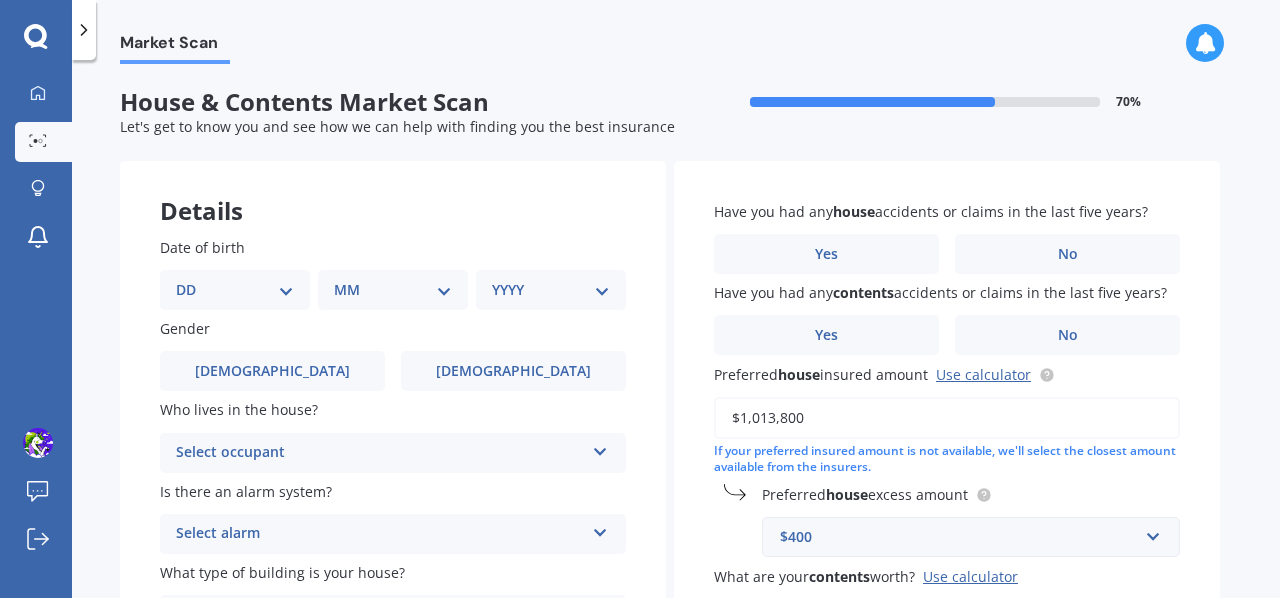 scroll, scrollTop: 0, scrollLeft: 0, axis: both 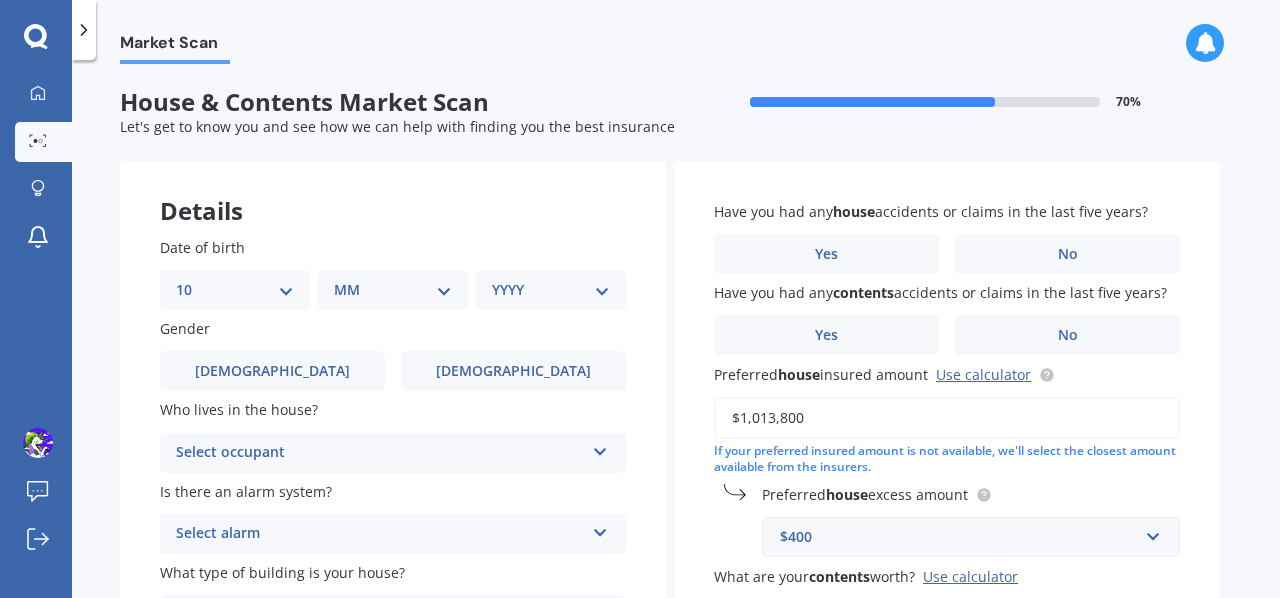 click on "DD 01 02 03 04 05 06 07 08 09 10 11 12 13 14 15 16 17 18 19 20 21 22 23 24 25 26 27 28 29 30 31" at bounding box center (235, 290) 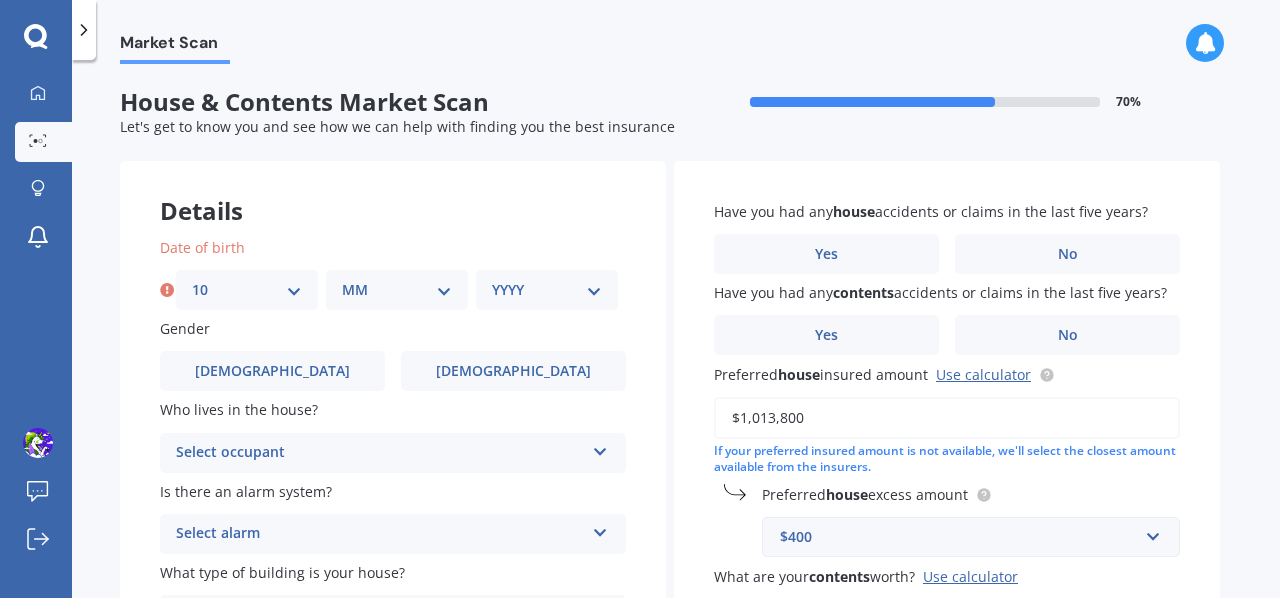 click on "MM 01 02 03 04 05 06 07 08 09 10 11 12" at bounding box center (397, 290) 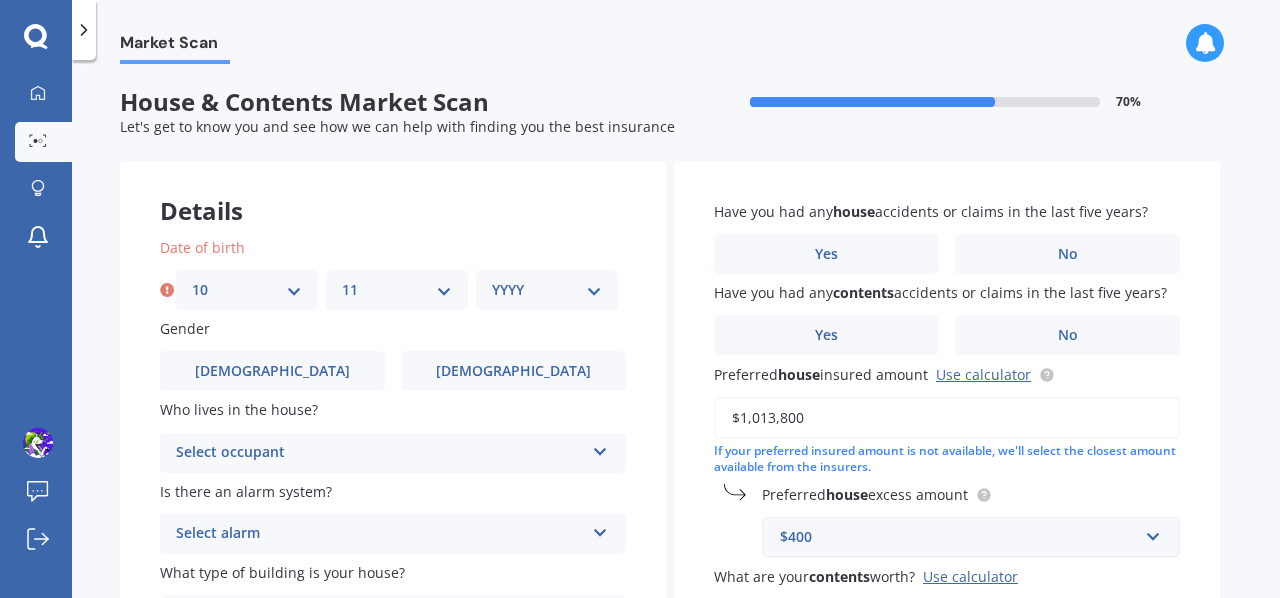click on "MM 01 02 03 04 05 06 07 08 09 10 11 12" at bounding box center [397, 290] 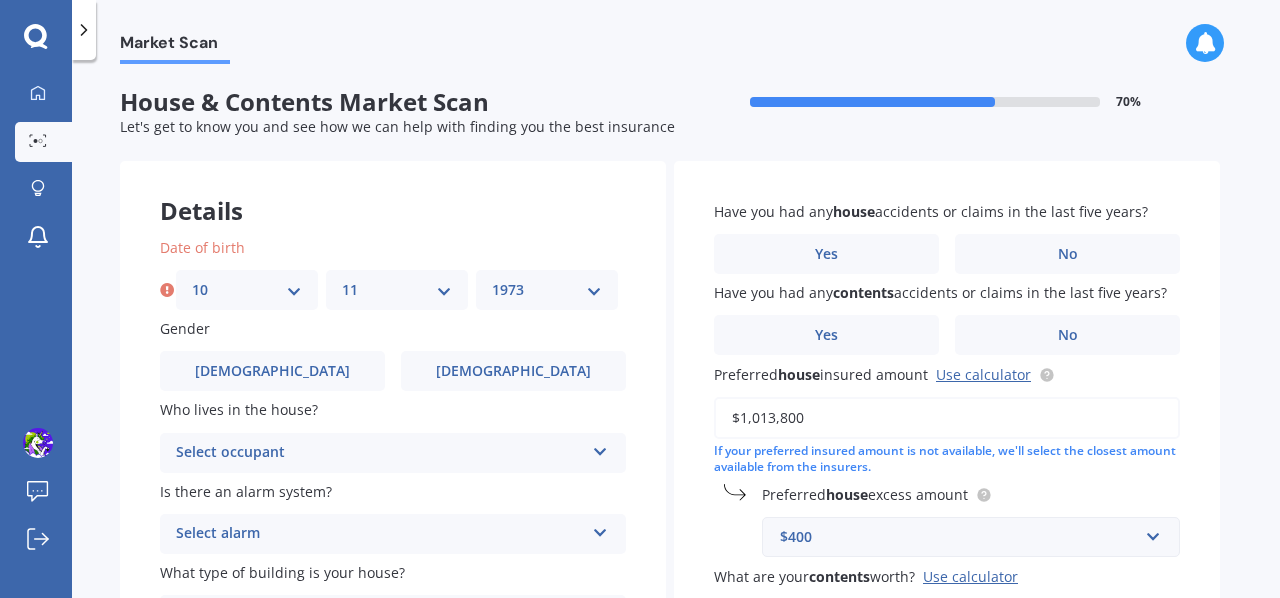 click on "YYYY 2009 2008 2007 2006 2005 2004 2003 2002 2001 2000 1999 1998 1997 1996 1995 1994 1993 1992 1991 1990 1989 1988 1987 1986 1985 1984 1983 1982 1981 1980 1979 1978 1977 1976 1975 1974 1973 1972 1971 1970 1969 1968 1967 1966 1965 1964 1963 1962 1961 1960 1959 1958 1957 1956 1955 1954 1953 1952 1951 1950 1949 1948 1947 1946 1945 1944 1943 1942 1941 1940 1939 1938 1937 1936 1935 1934 1933 1932 1931 1930 1929 1928 1927 1926 1925 1924 1923 1922 1921 1920 1919 1918 1917 1916 1915 1914 1913 1912 1911 1910" at bounding box center [547, 290] 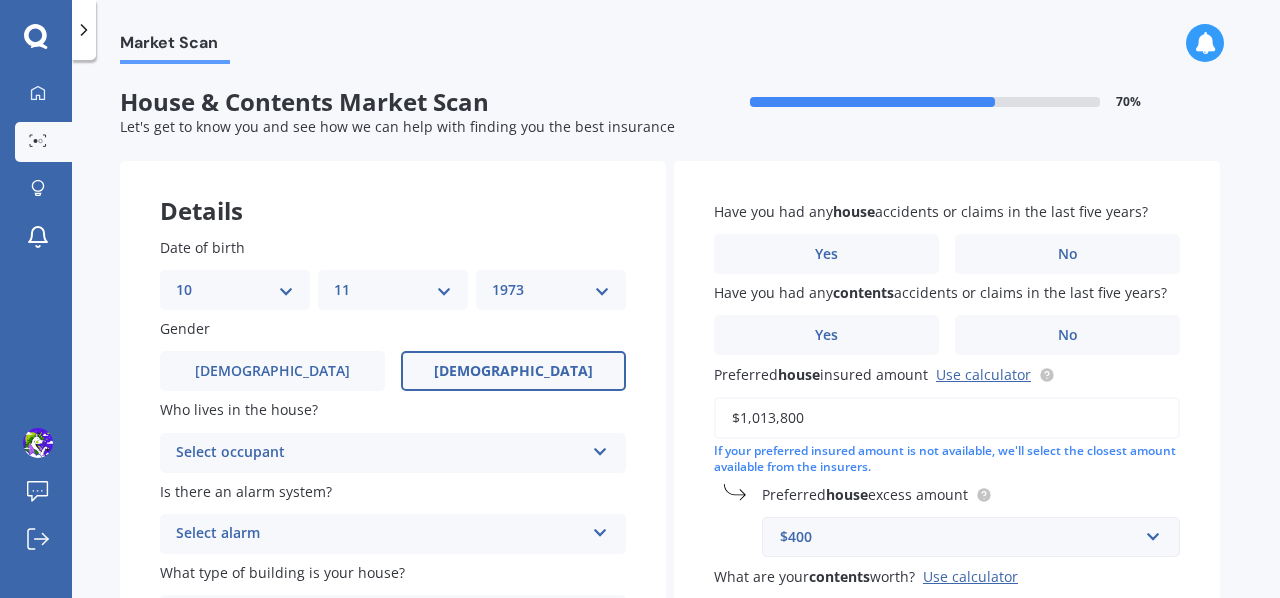 click on "[DEMOGRAPHIC_DATA]" at bounding box center [513, 371] 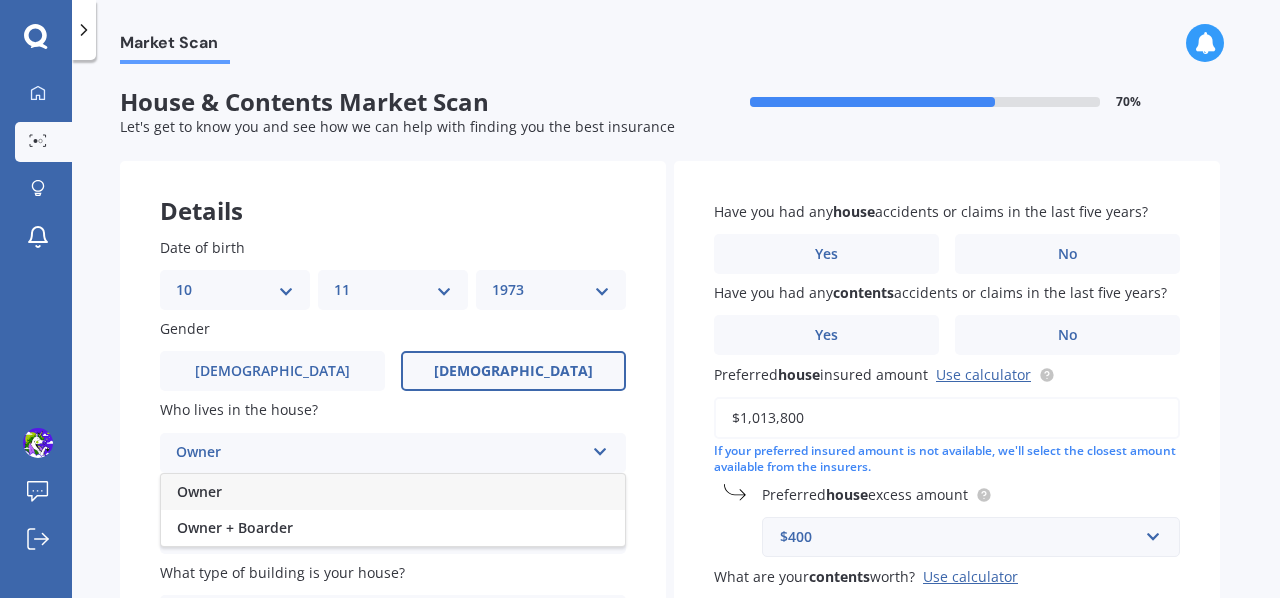 click on "Owner" at bounding box center [199, 491] 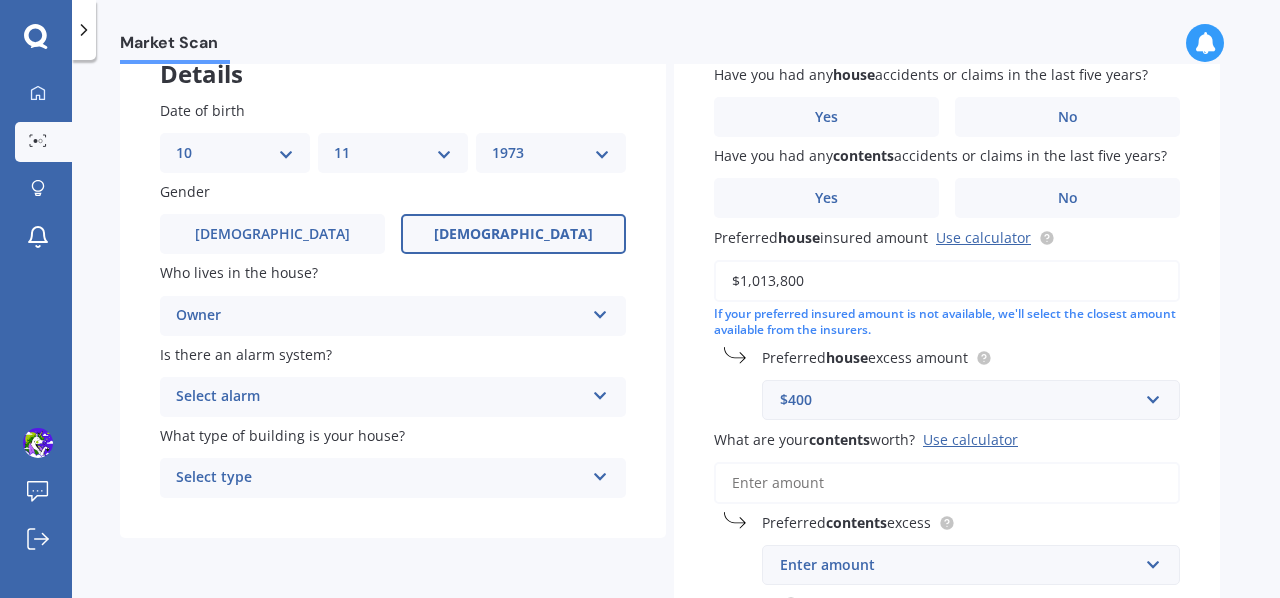 scroll, scrollTop: 146, scrollLeft: 0, axis: vertical 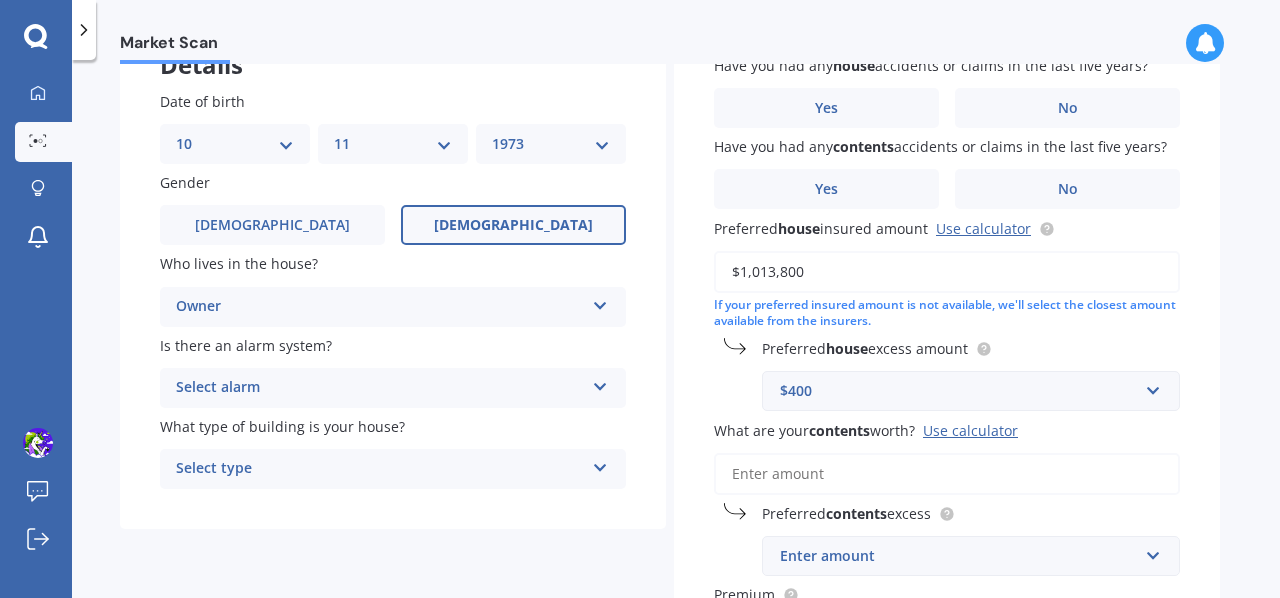 click at bounding box center (600, 383) 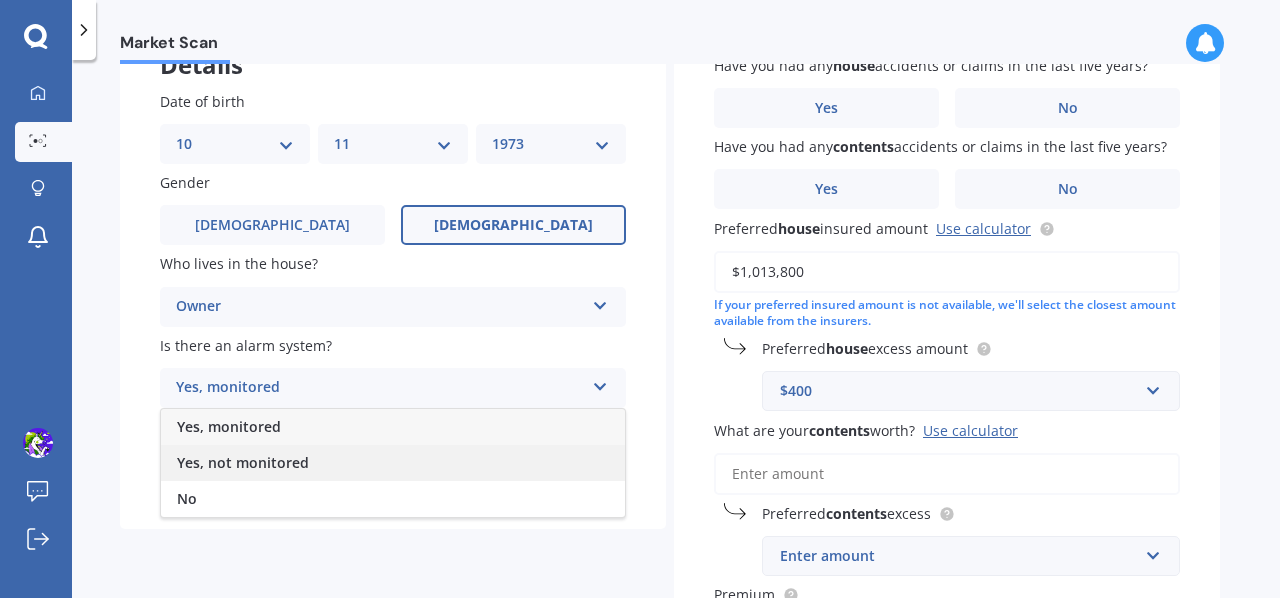 click on "Yes, not monitored" at bounding box center (243, 462) 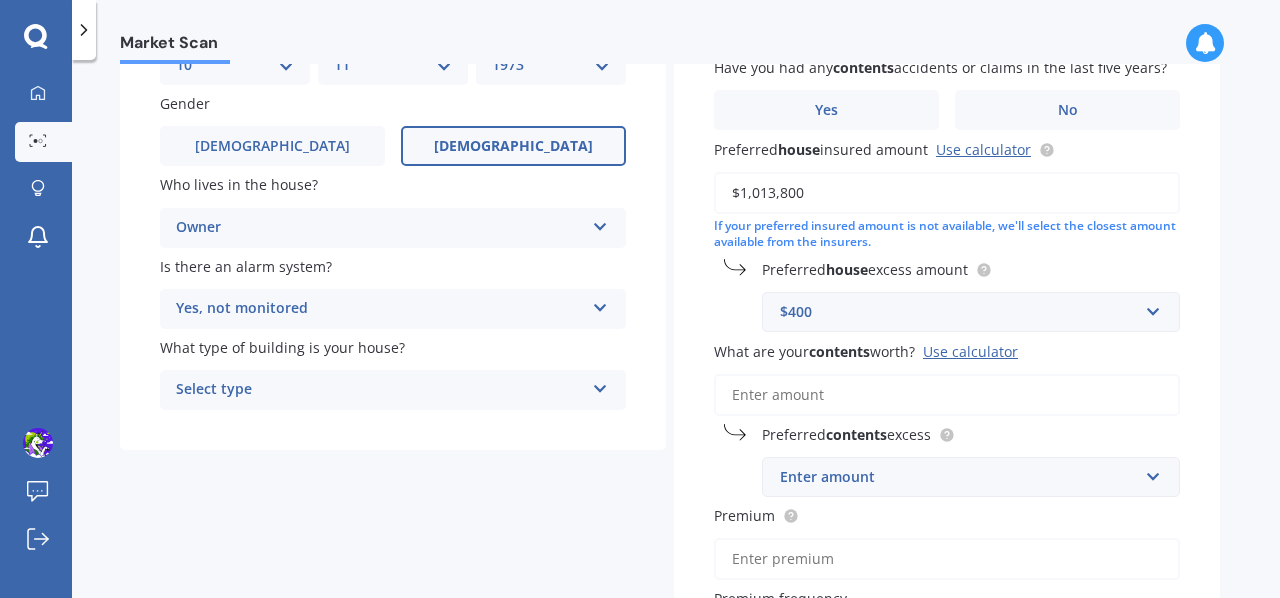 scroll, scrollTop: 226, scrollLeft: 0, axis: vertical 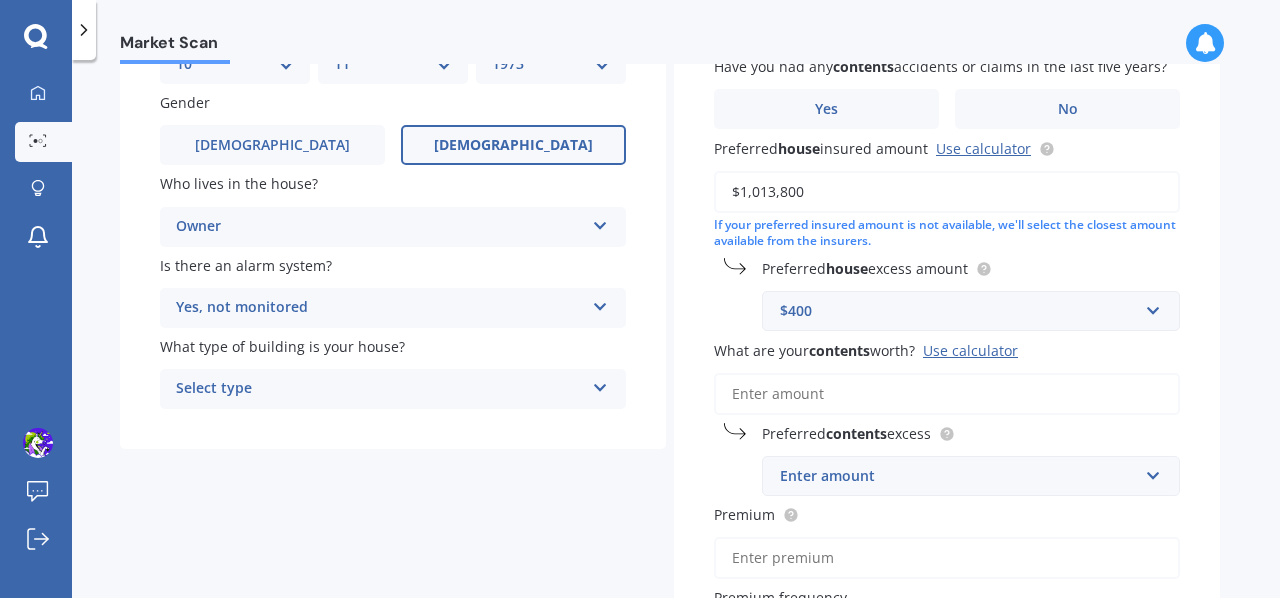 click at bounding box center [600, 384] 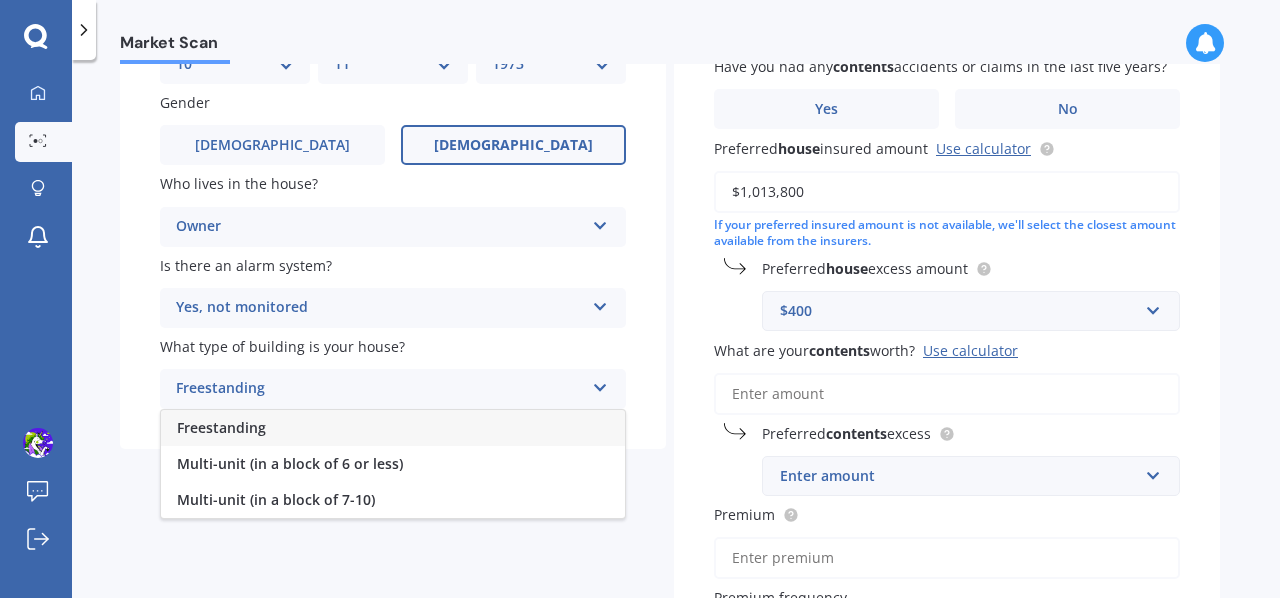 click on "Freestanding" at bounding box center (221, 427) 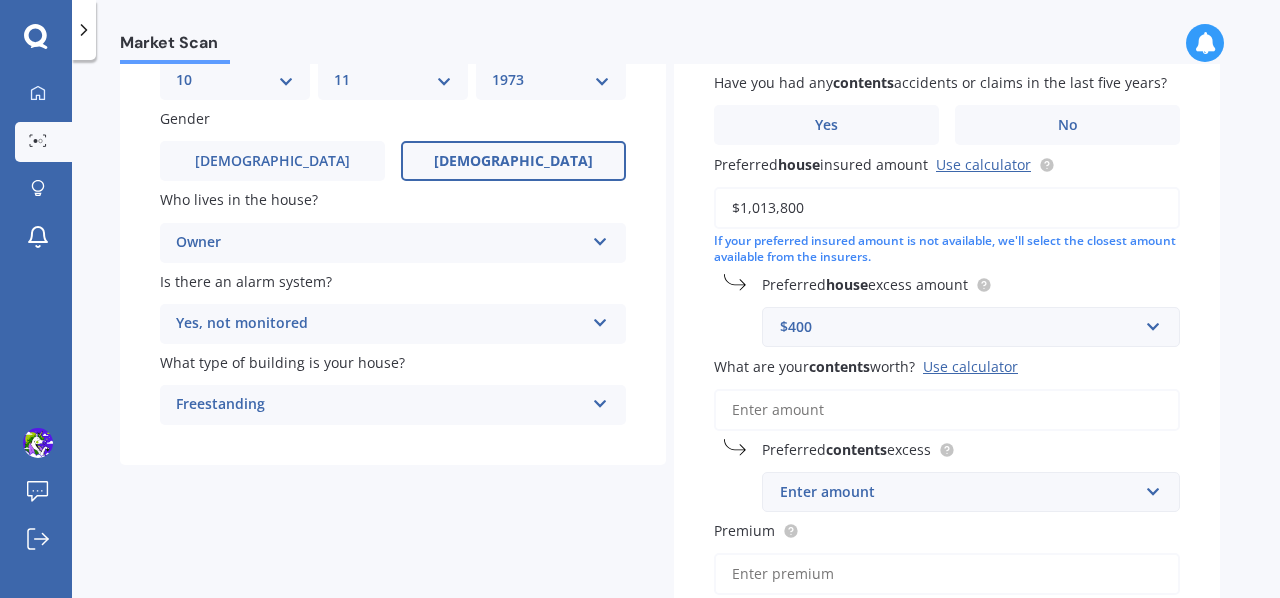 scroll, scrollTop: 0, scrollLeft: 0, axis: both 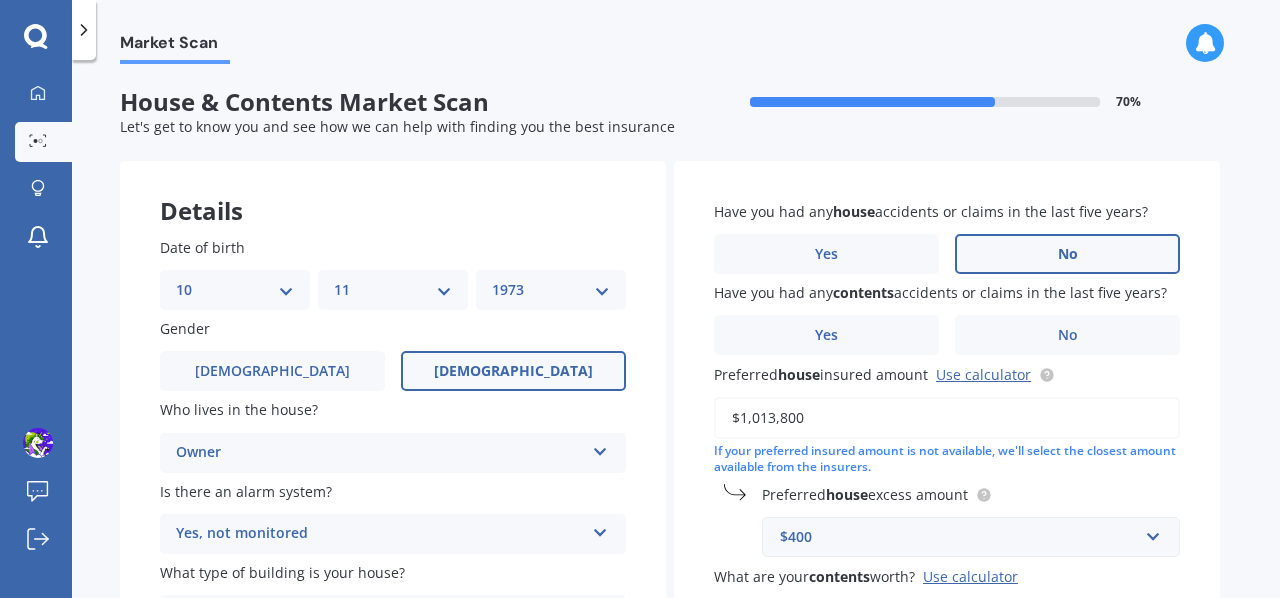 click on "No" at bounding box center [1067, 254] 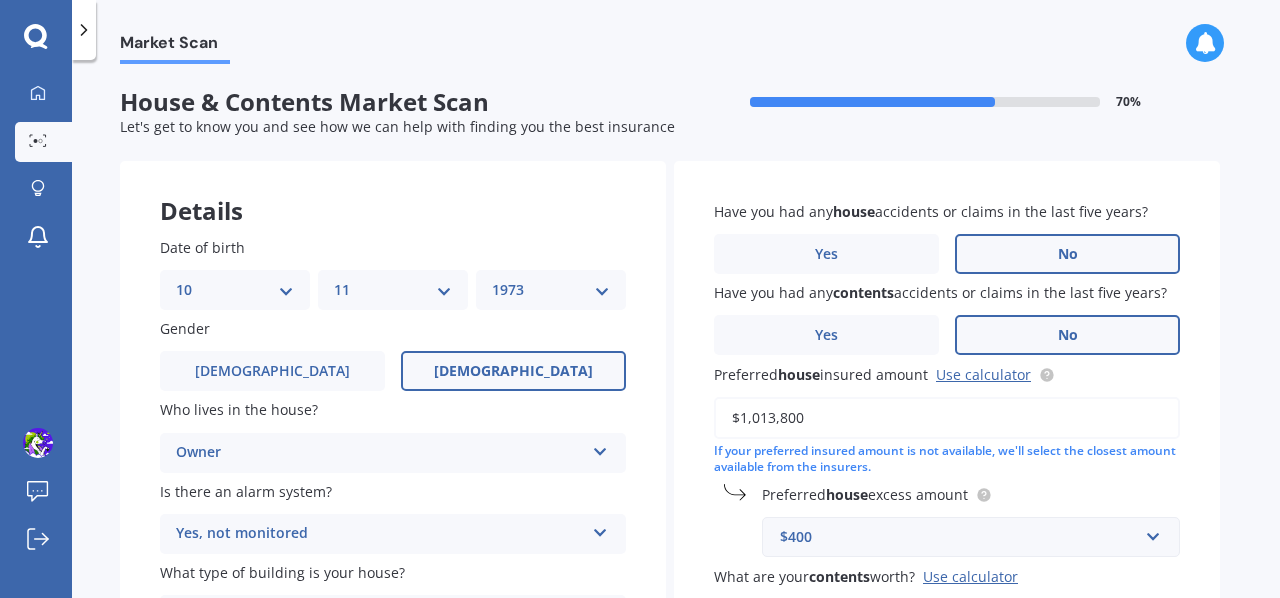 click on "No" at bounding box center [1068, 335] 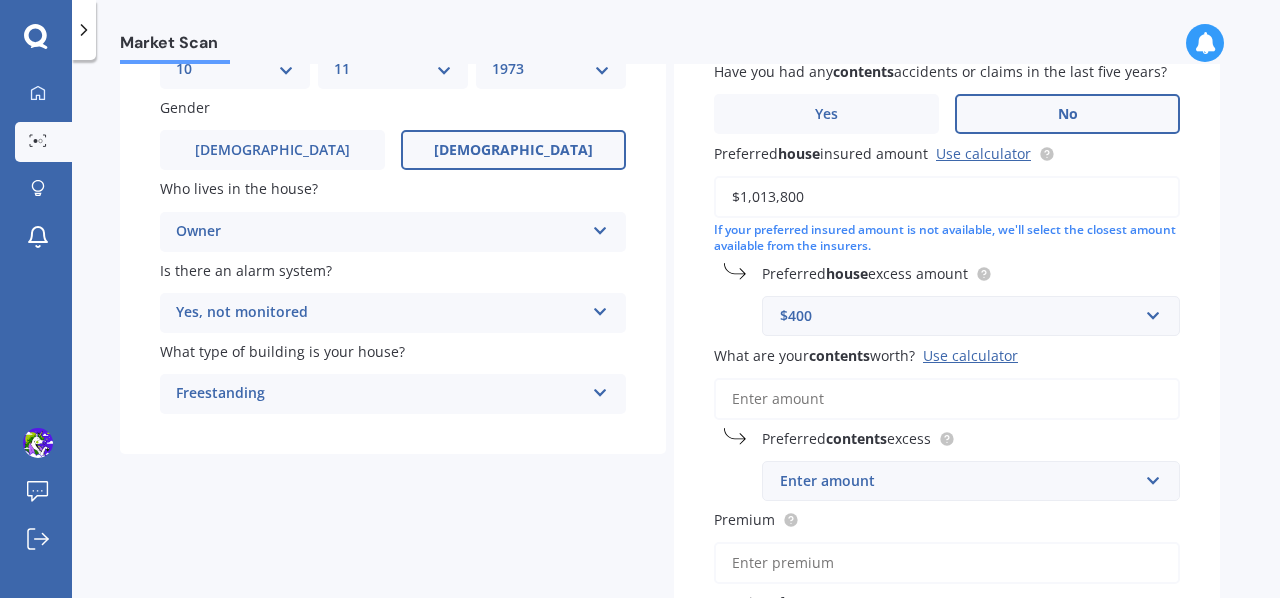 scroll, scrollTop: 222, scrollLeft: 0, axis: vertical 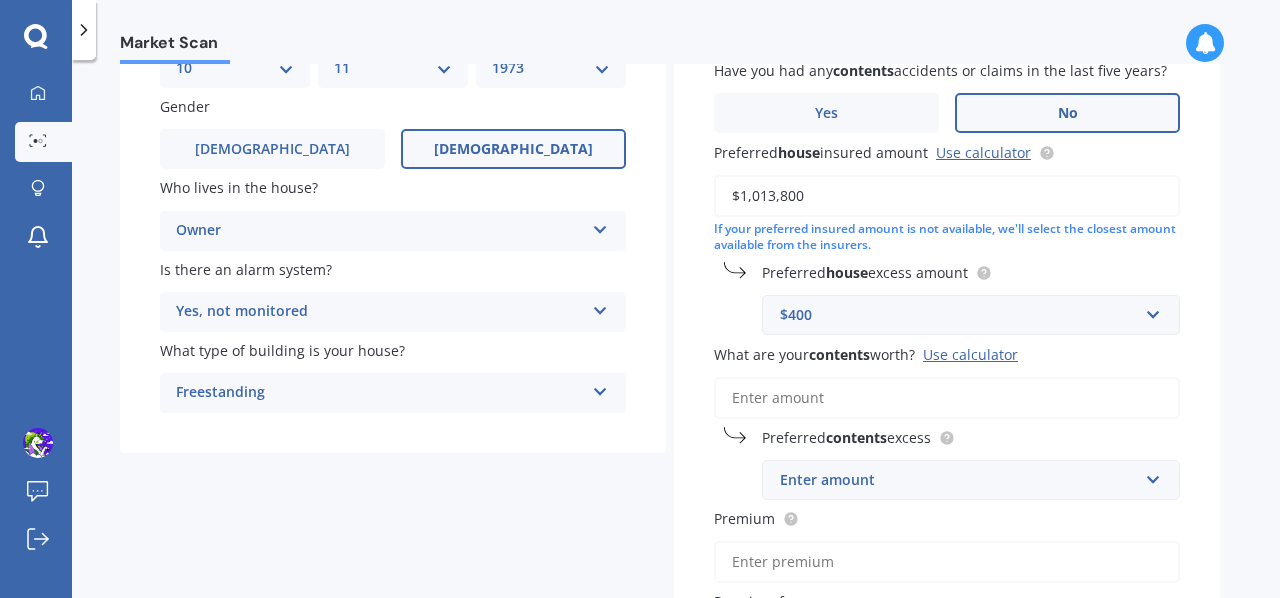 click on "What are your  contents  worth? Use calculator" at bounding box center [947, 398] 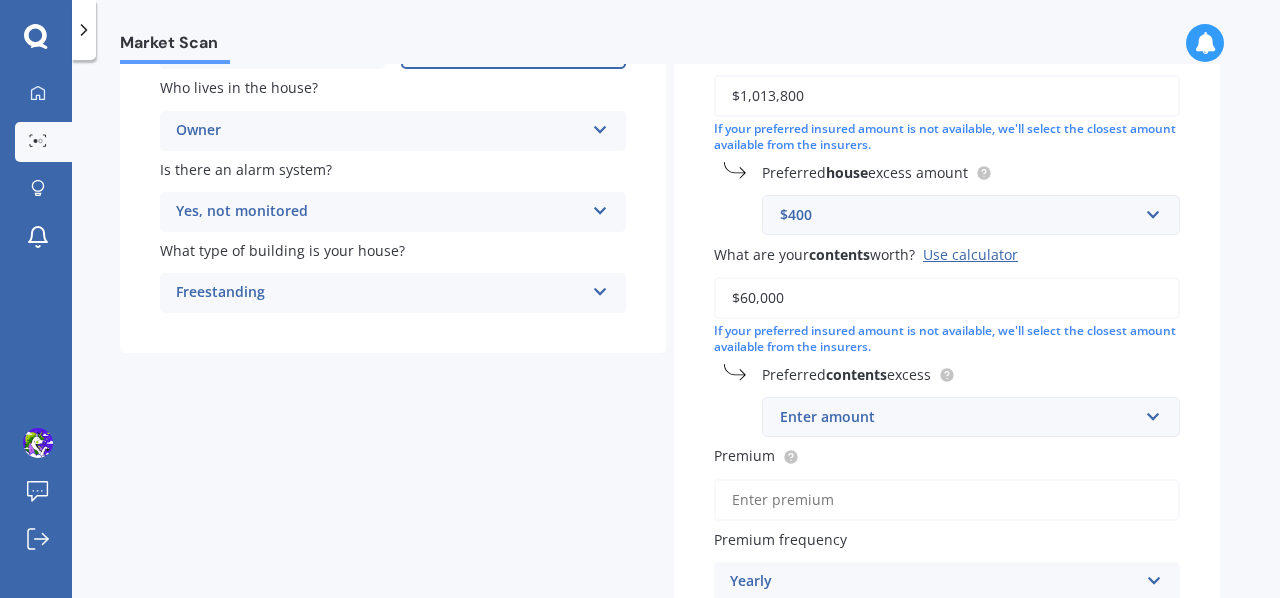 scroll, scrollTop: 325, scrollLeft: 0, axis: vertical 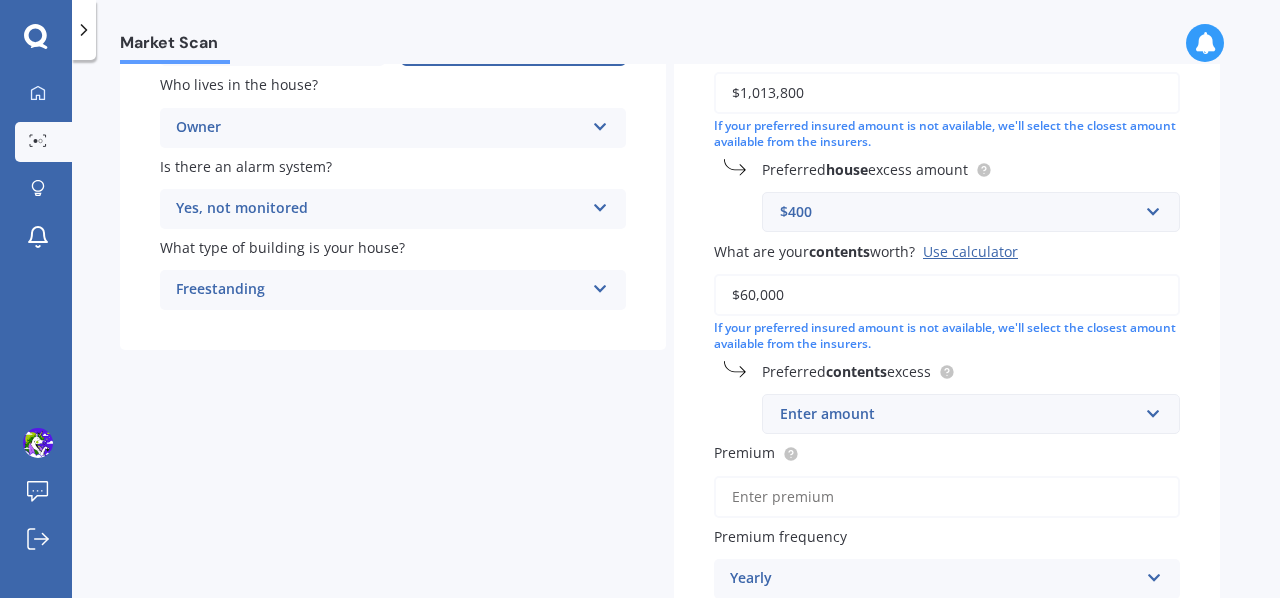 type on "$60,000" 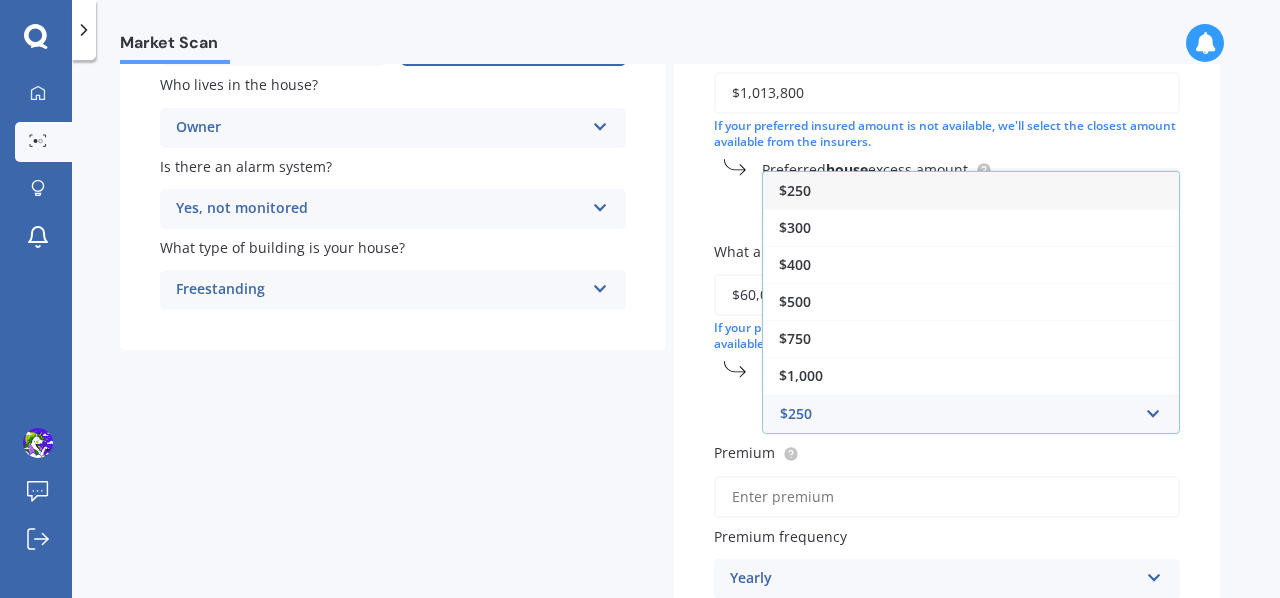 click on "$250" at bounding box center [971, 190] 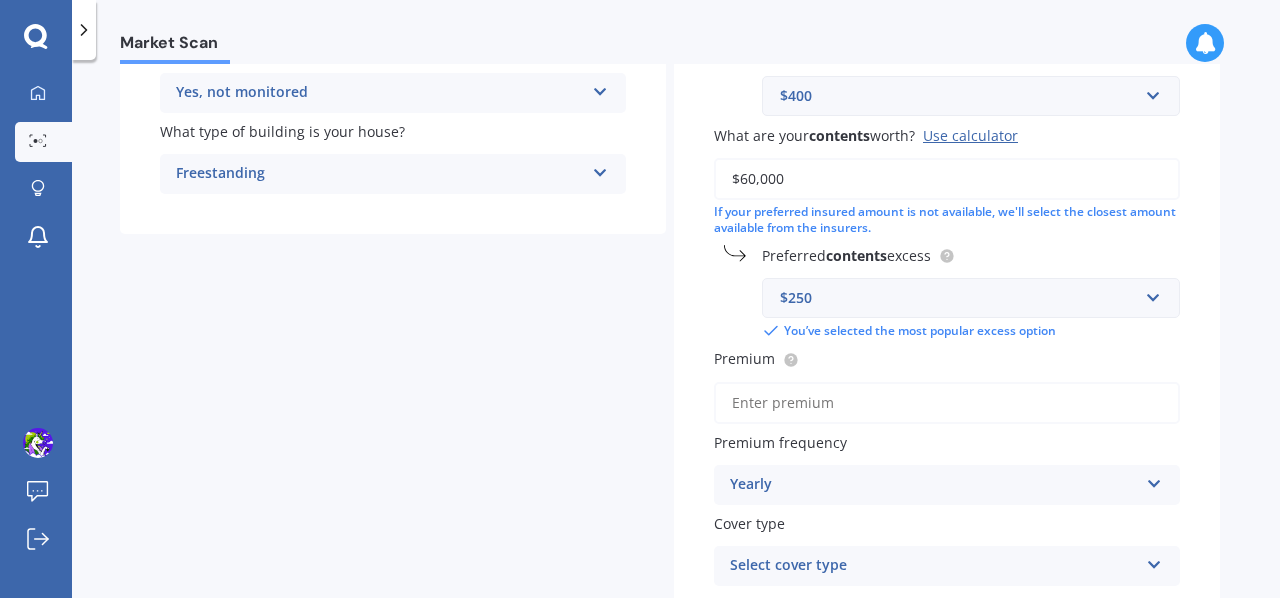 scroll, scrollTop: 446, scrollLeft: 0, axis: vertical 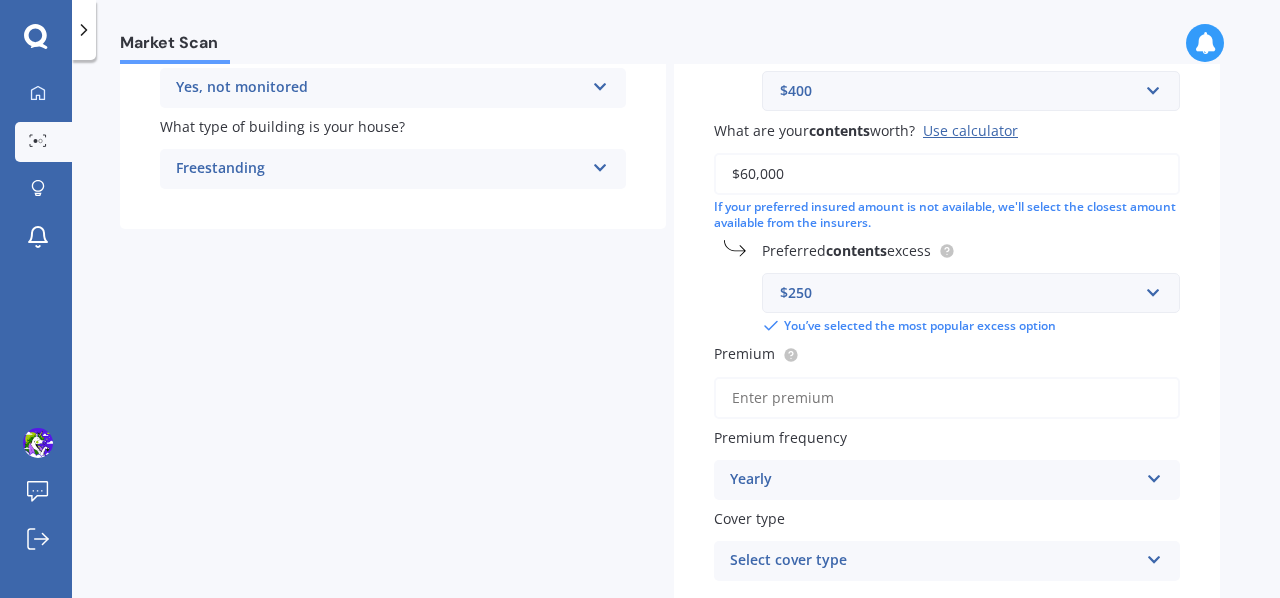 click at bounding box center [1154, 475] 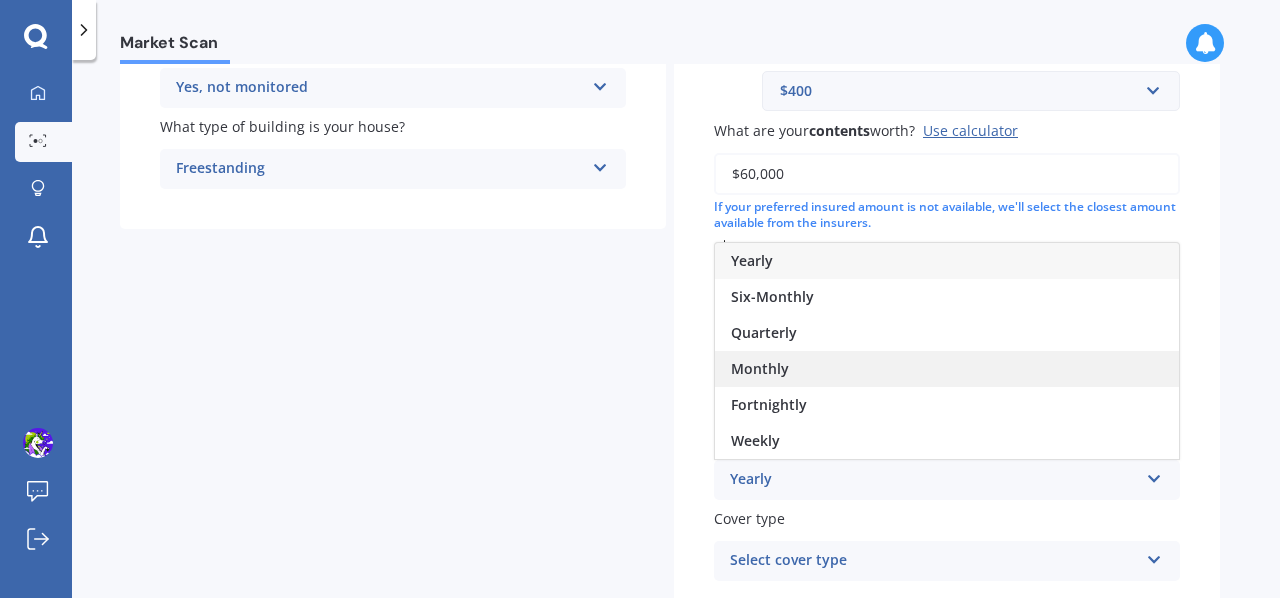click on "Monthly" at bounding box center (760, 368) 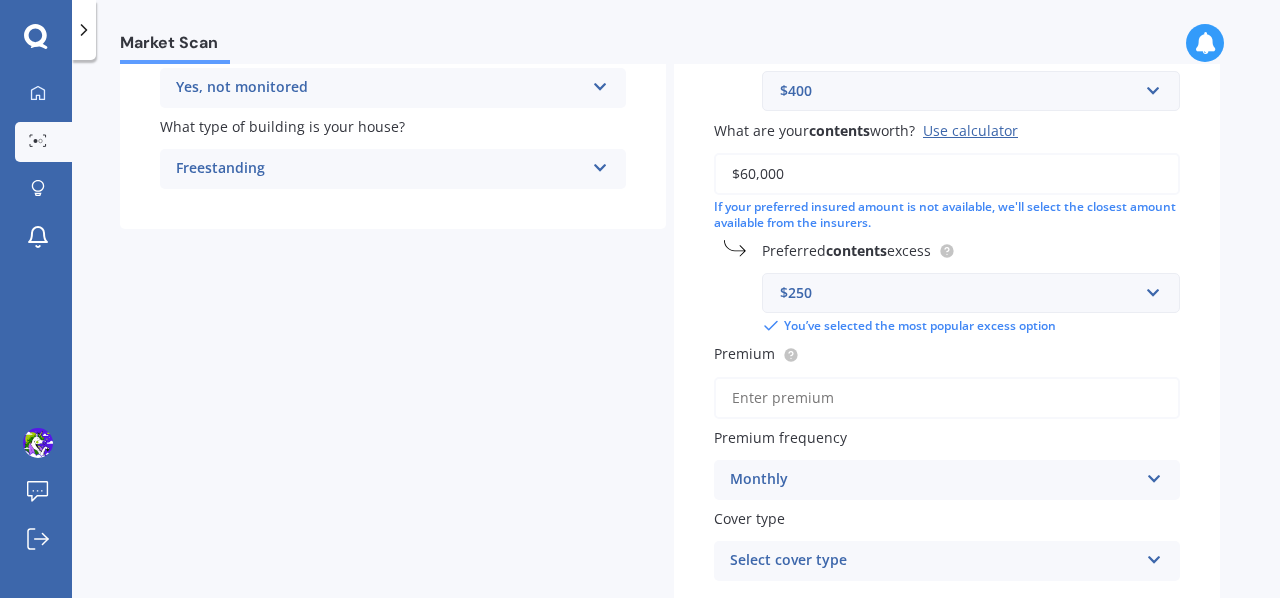 scroll, scrollTop: 586, scrollLeft: 0, axis: vertical 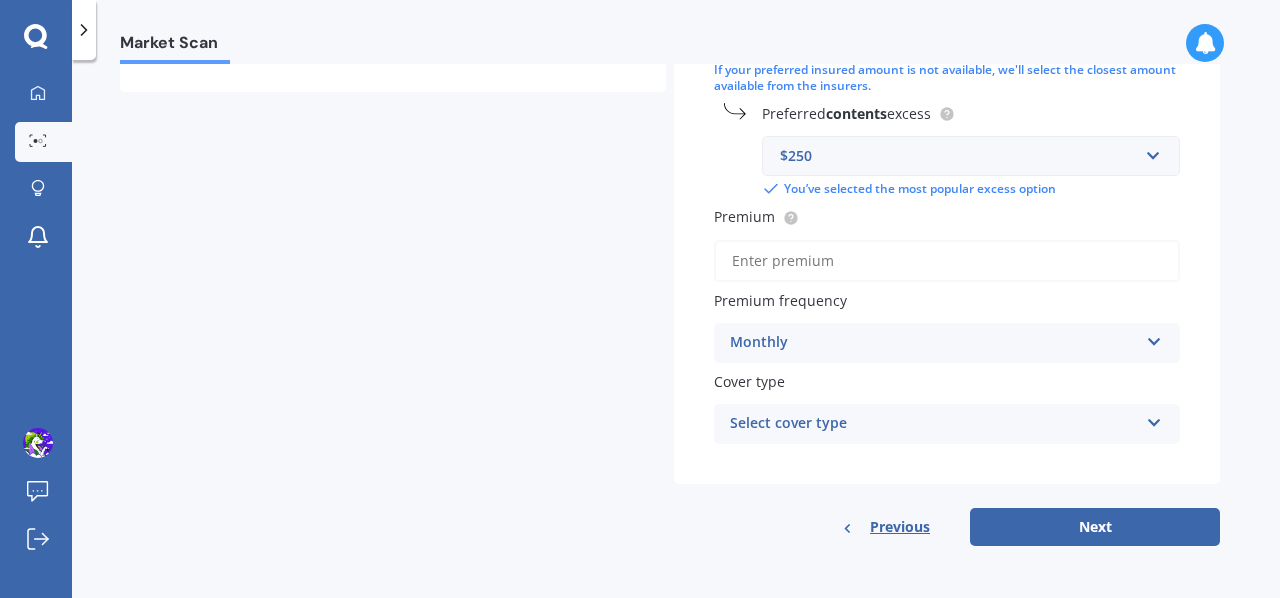 click at bounding box center [1154, 419] 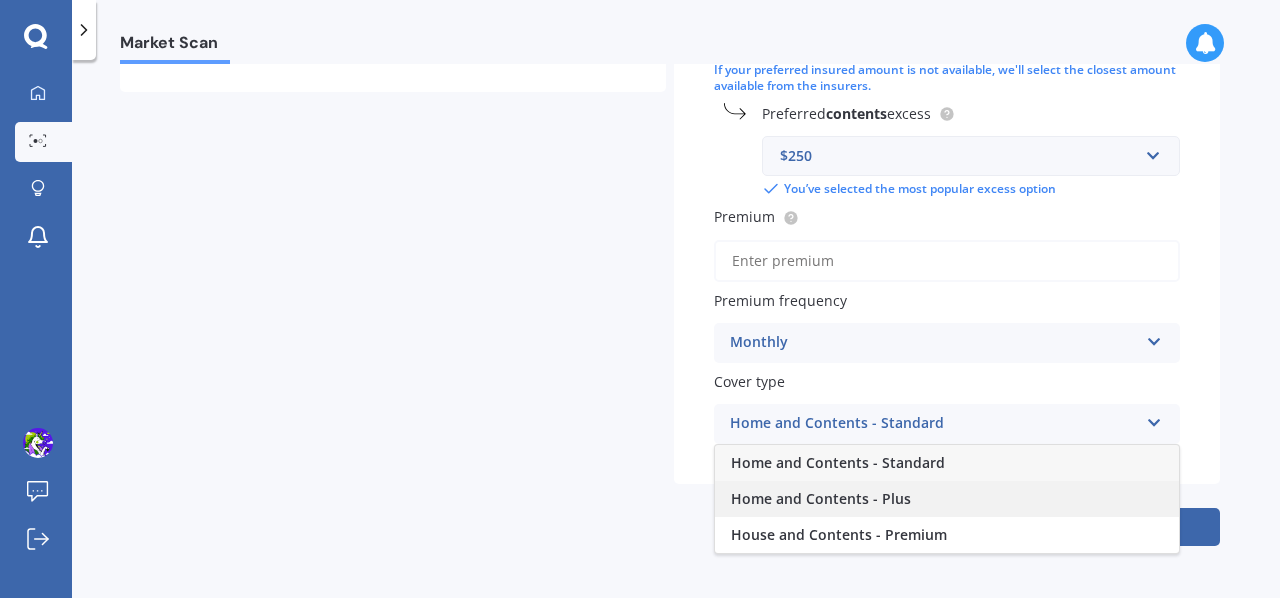 click on "Home and Contents - Plus" at bounding box center (821, 498) 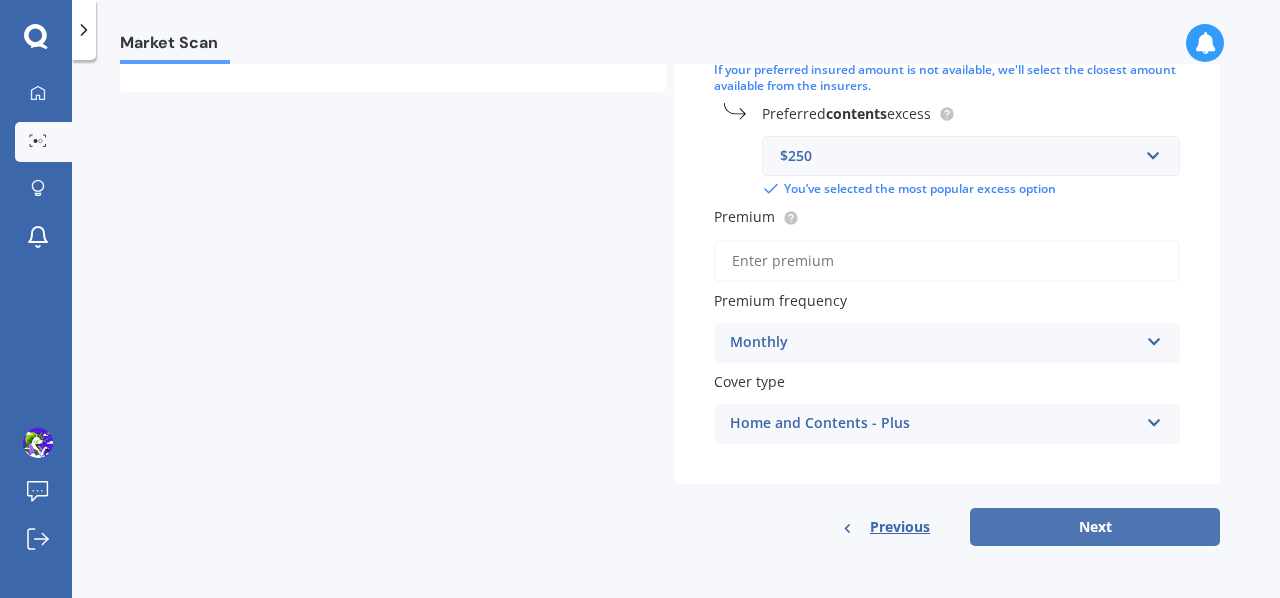 click on "Next" at bounding box center [1095, 527] 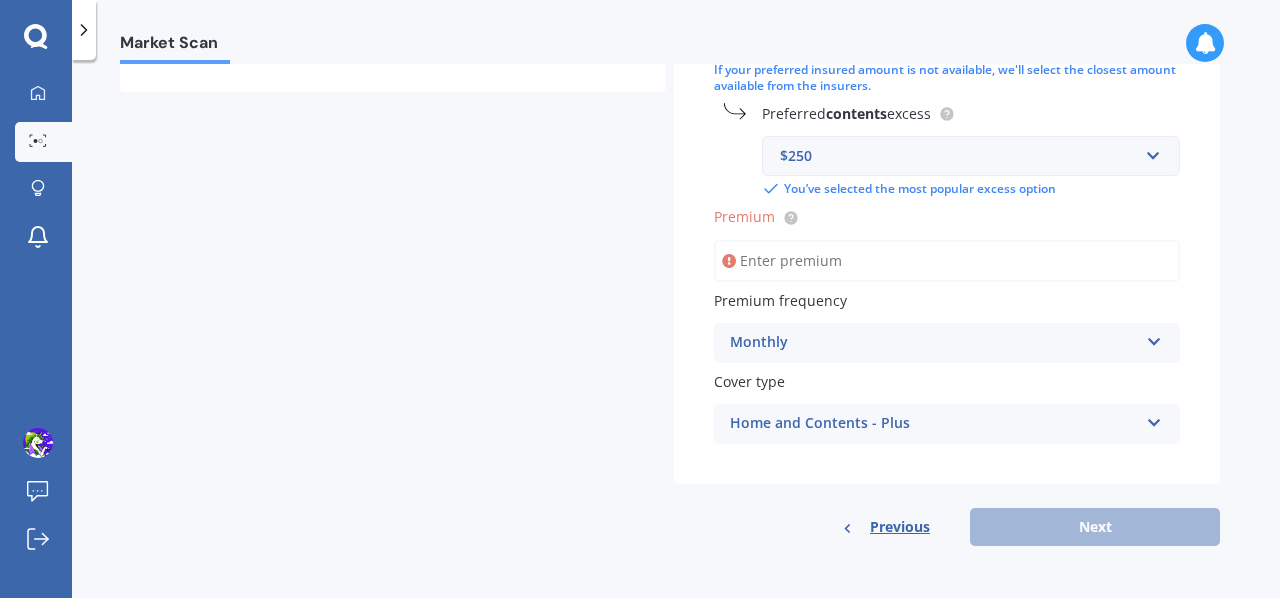 click on "Premium" at bounding box center [947, 261] 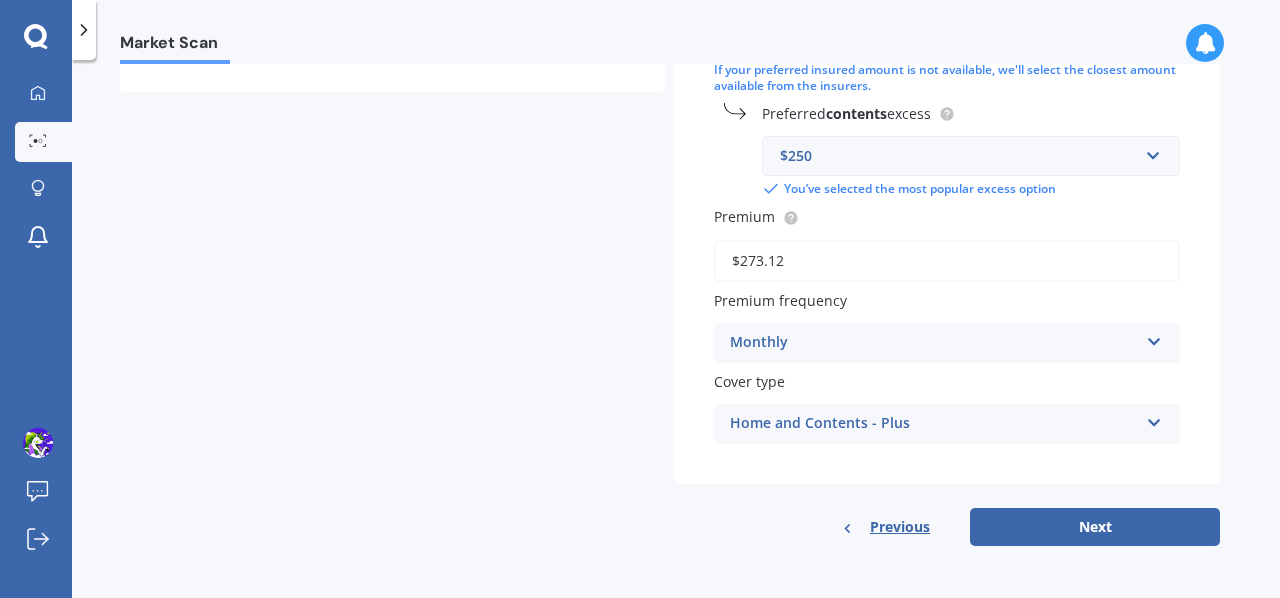 type on "$273.12" 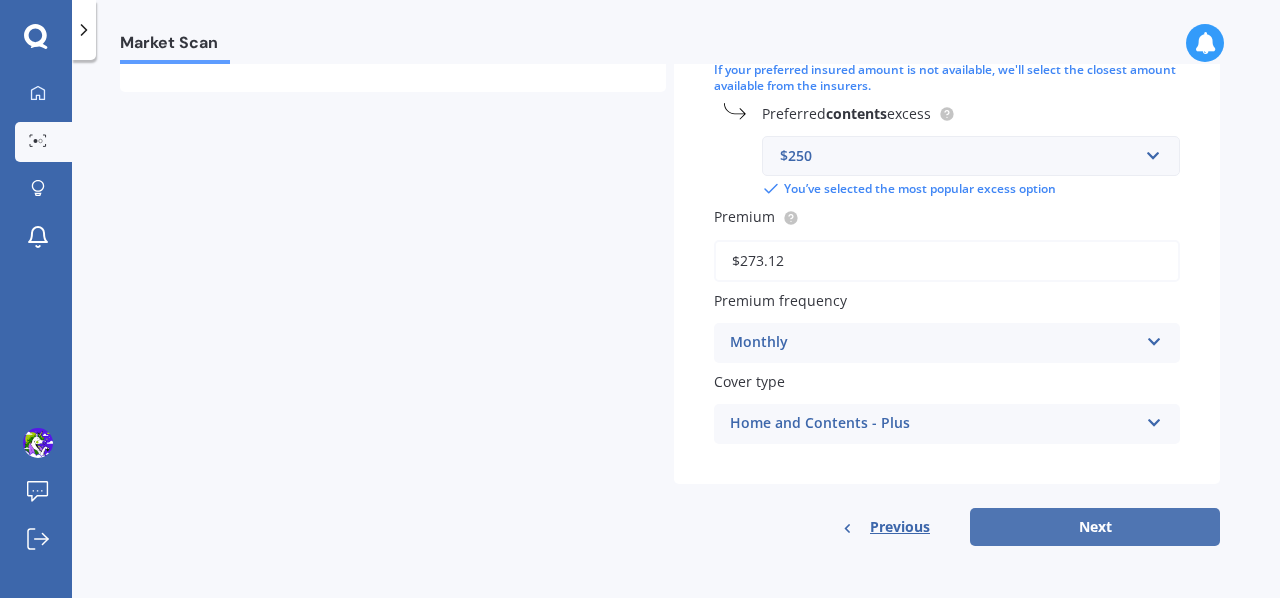 click on "Next" at bounding box center (1095, 527) 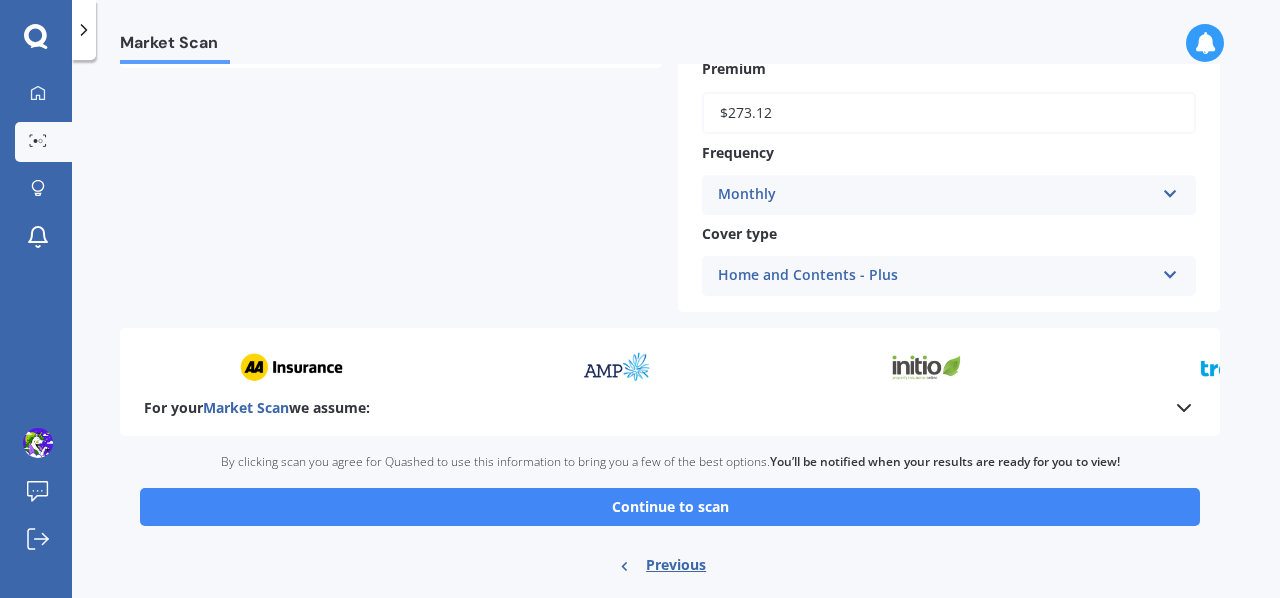scroll, scrollTop: 989, scrollLeft: 0, axis: vertical 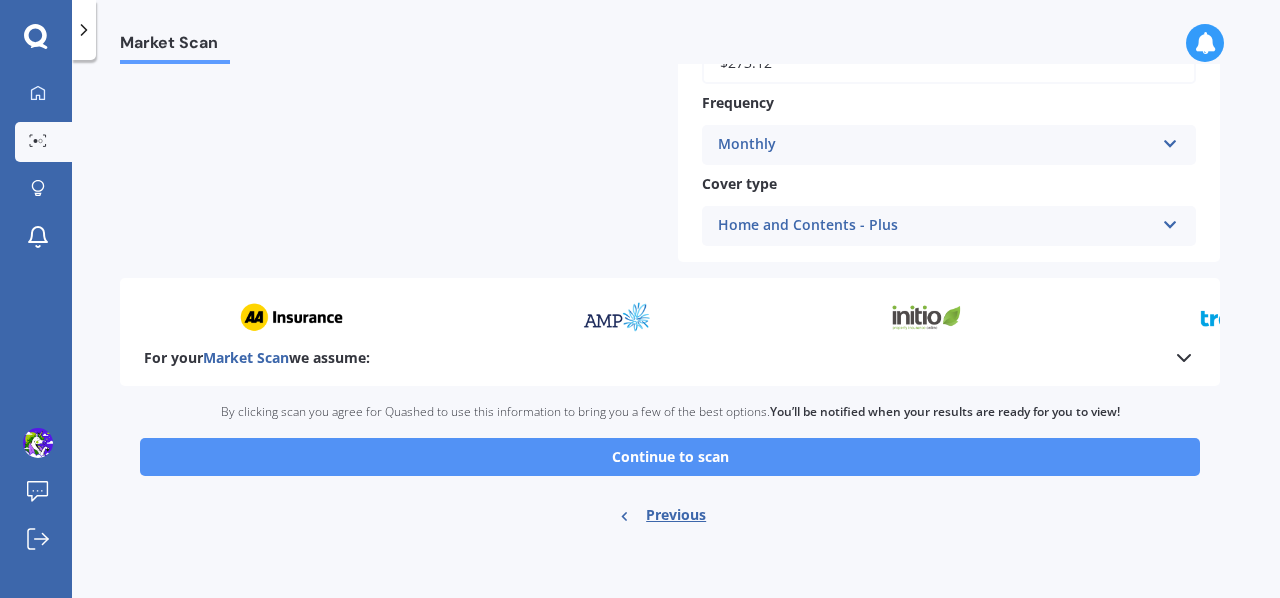 click on "Continue to scan" at bounding box center (670, 457) 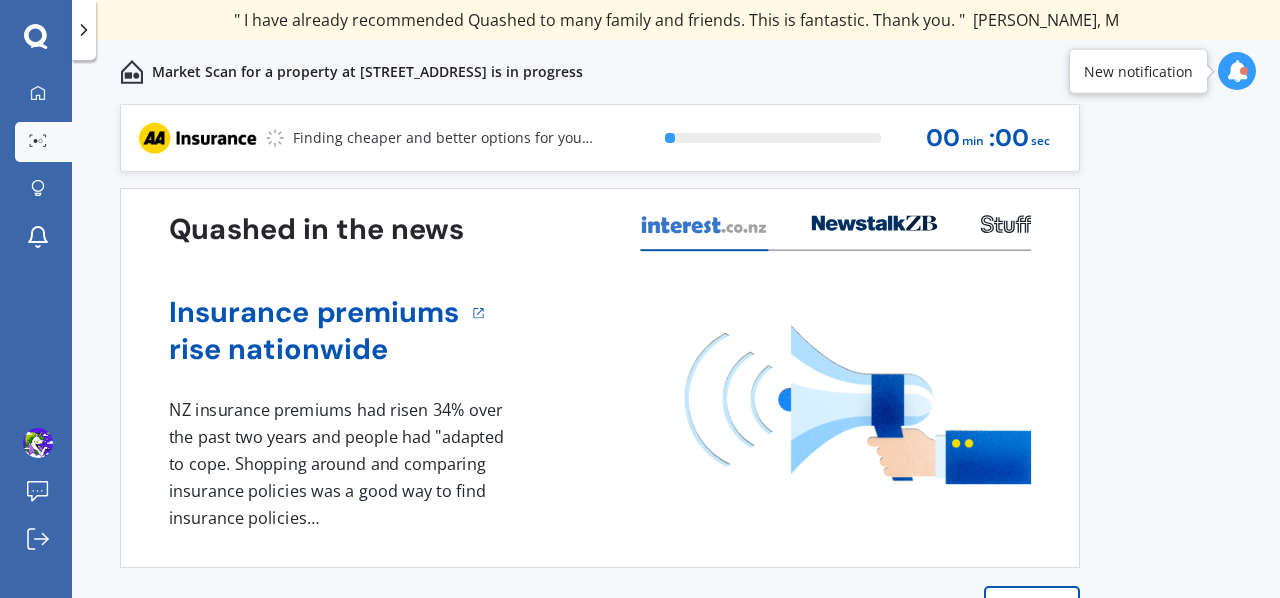 scroll, scrollTop: 48, scrollLeft: 0, axis: vertical 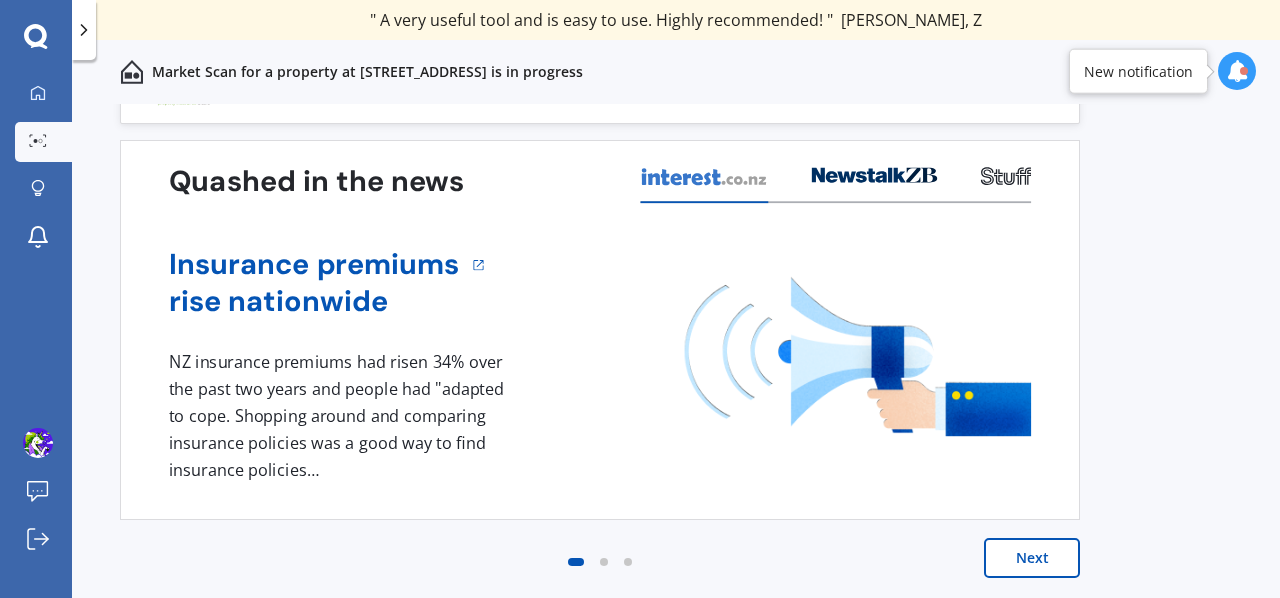 click on "Next" at bounding box center (1032, 558) 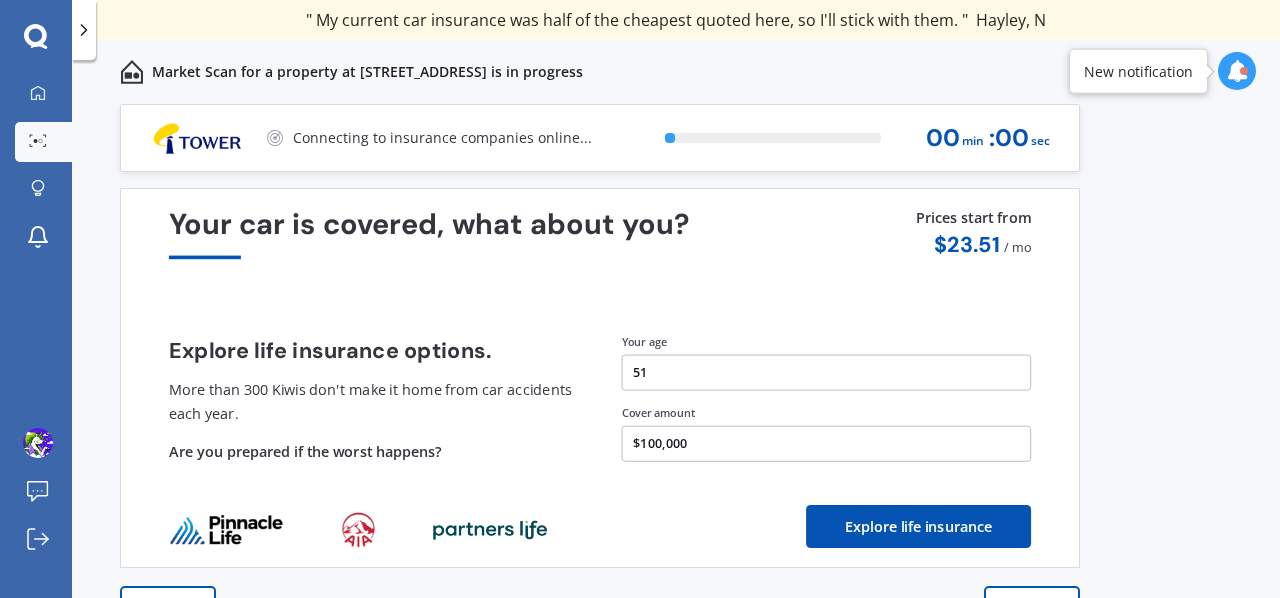 scroll, scrollTop: 48, scrollLeft: 0, axis: vertical 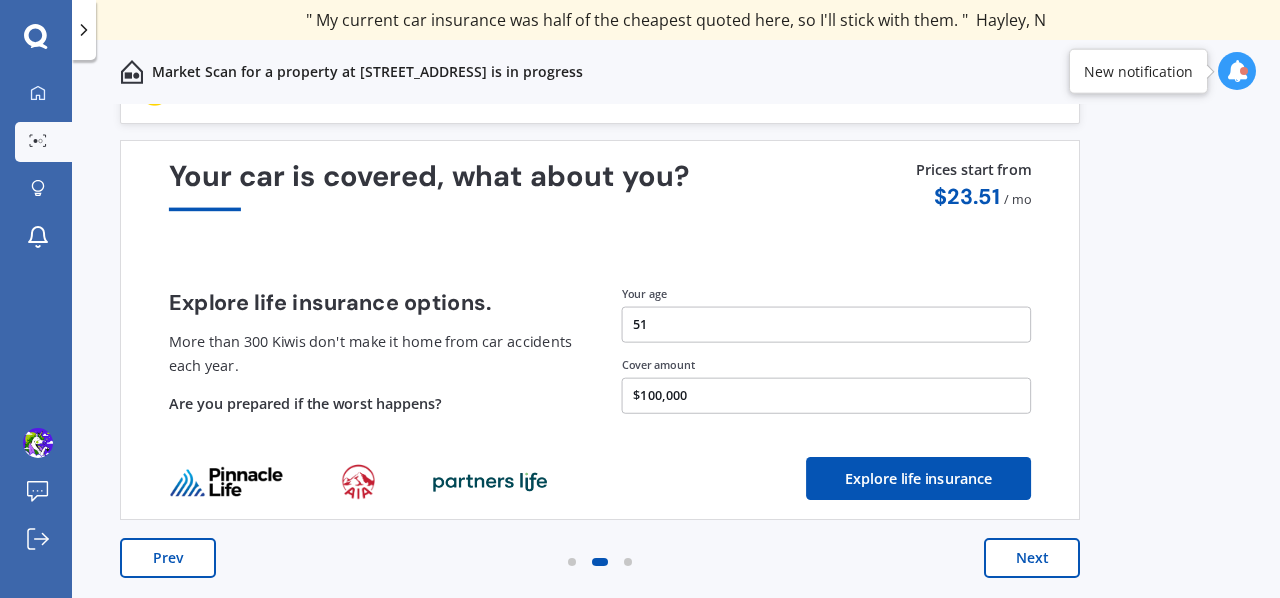 click on "Prev" at bounding box center (168, 558) 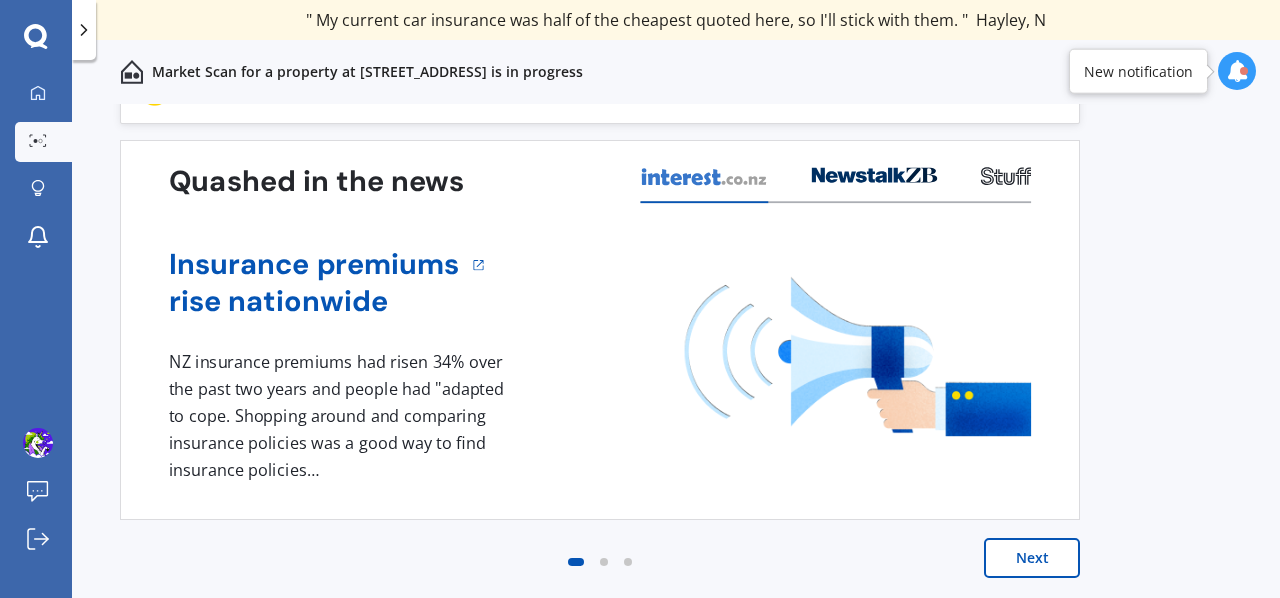 scroll, scrollTop: 0, scrollLeft: 0, axis: both 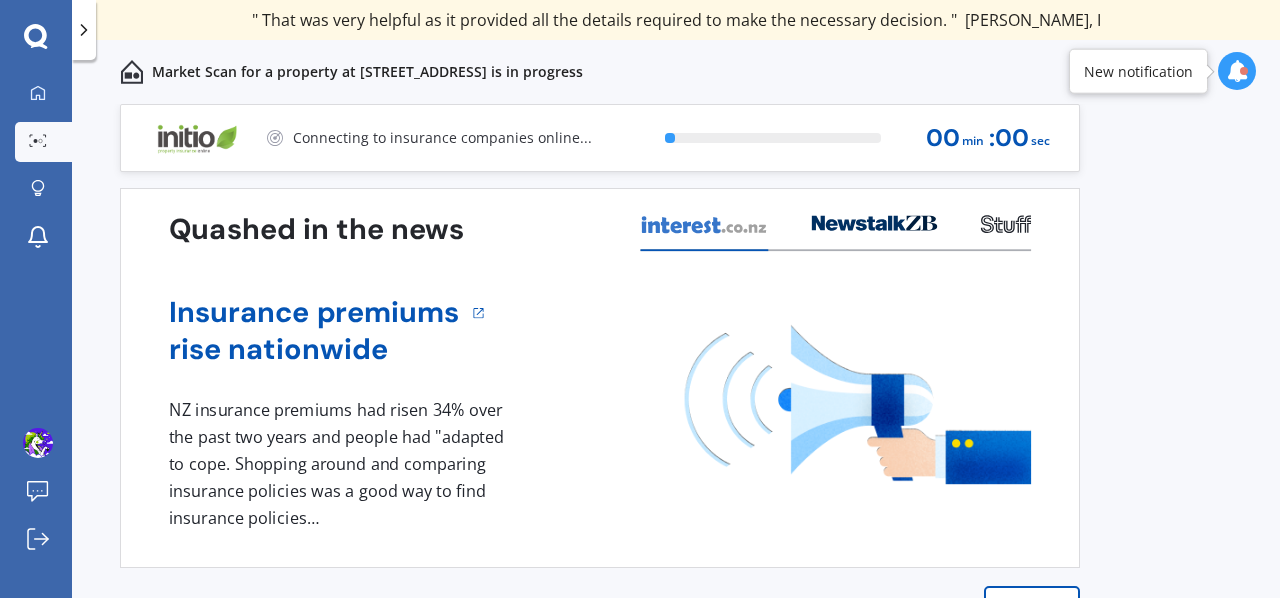 click at bounding box center [1237, 71] 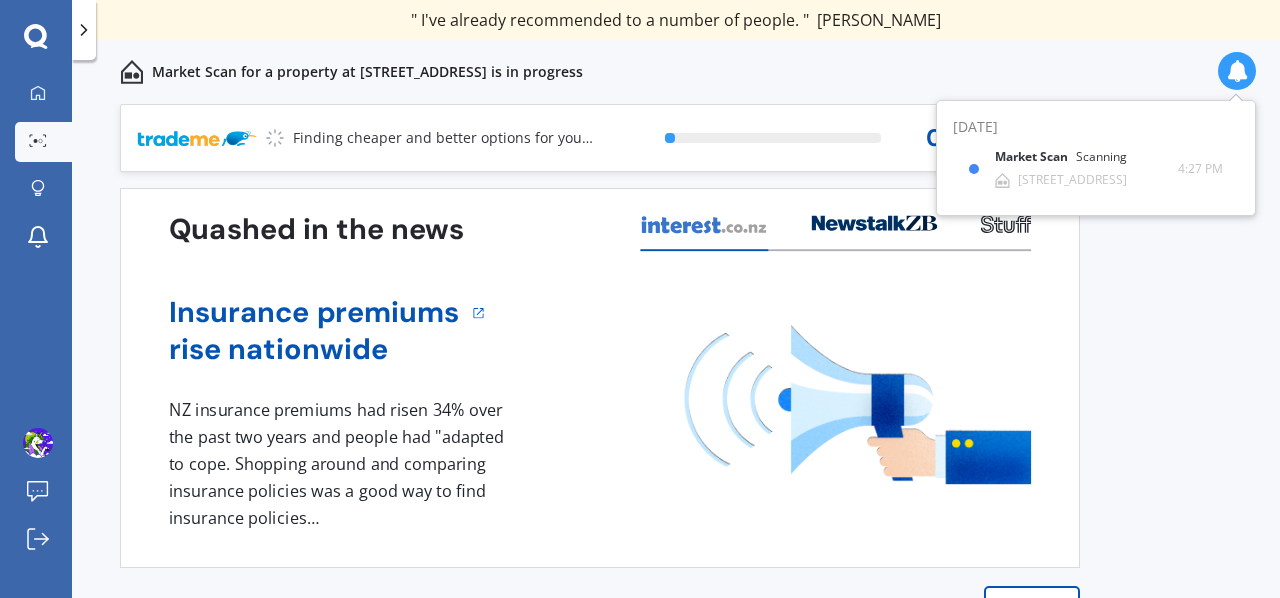 click on "Previous 60,000+ Kiwis have signed up to shop and save on insurance with us " Helpful tool, just that my current insurance is cheaper. " [PERSON_NAME], H " I have already recommended Quashed to many family and friends. This is fantastic. Thank you. " [PERSON_NAME], M " A very useful tool and is easy to use. Highly recommended! " [PERSON_NAME], Z " Useful tool to check whether our current prices are competitive - which they are. " [PERSON_NAME], G " My current car insurance was half of the cheapest quoted here, so I'll stick with them. " [PERSON_NAME], N " Gave exactly the same results. " [PERSON_NAME], S " It's pretty accurate. Good service. " Mala, P " That was very helpful as it provided all the details required to make the necessary decision. " [PERSON_NAME], I " I've already recommended to a number of people. " [PERSON_NAME], J " Good to know my existing cover is so good! " [PERSON_NAME], J " Excellent site! I saved $300 off my existing policy. " Lian, G " Great stuff team! first time using it, and it was very clear and concise. " [PERSON_NAME], B   Next 0 % 00 min :  00 sec 1" at bounding box center (676, 373) 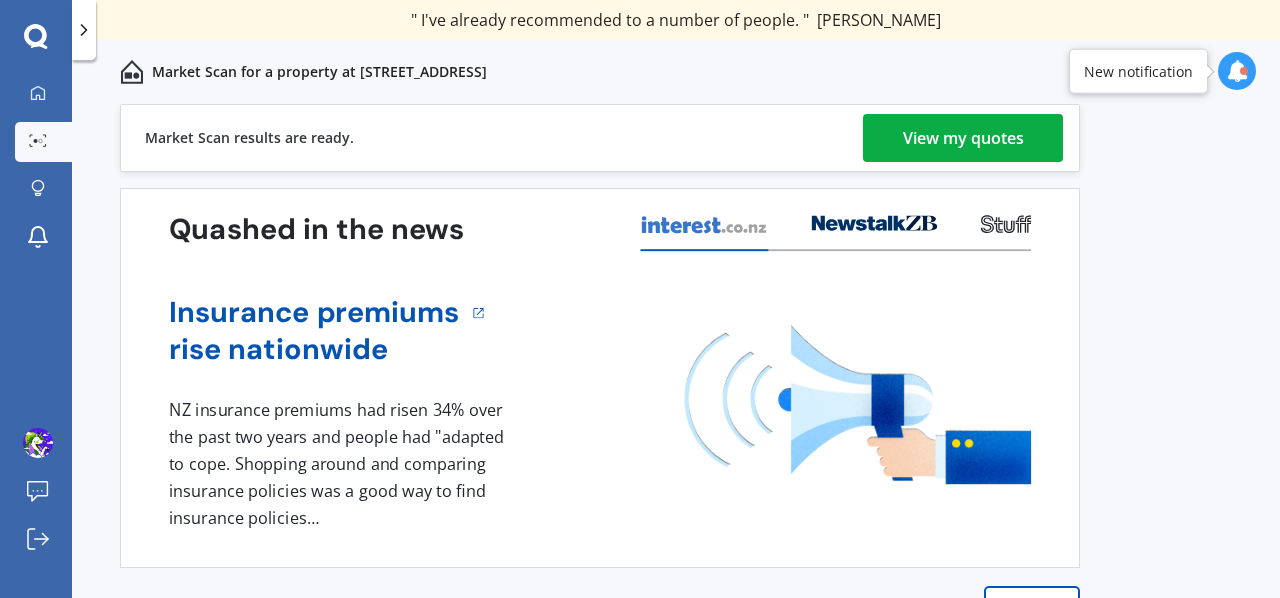 click on "View my quotes" at bounding box center [963, 138] 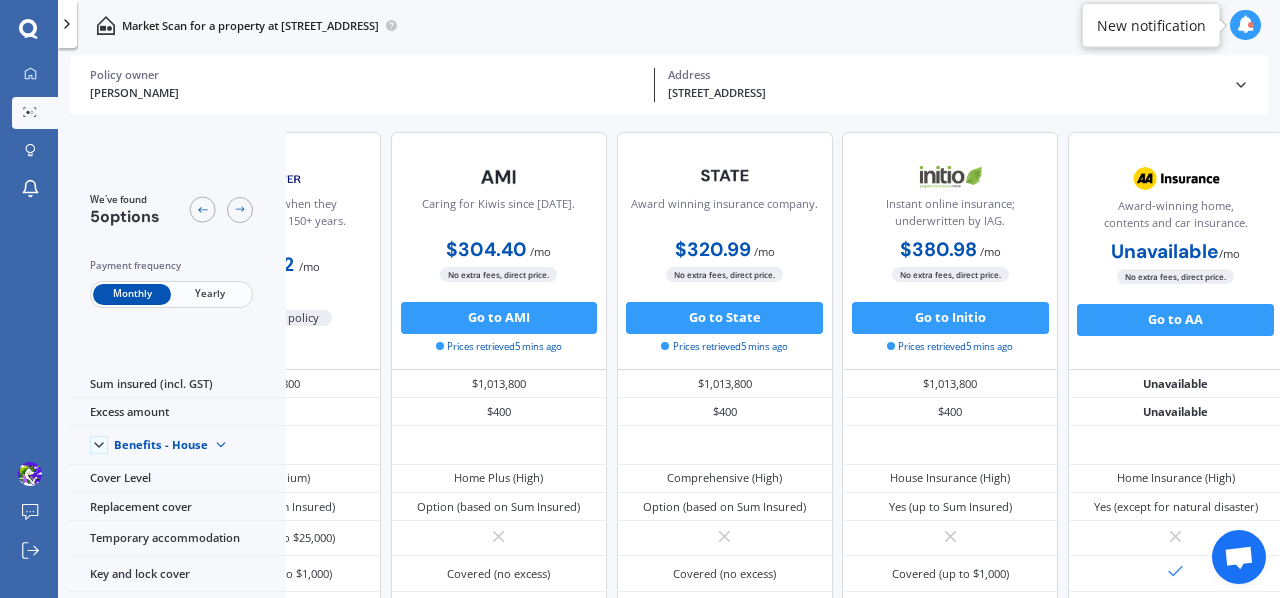 scroll, scrollTop: 0, scrollLeft: 165, axis: horizontal 